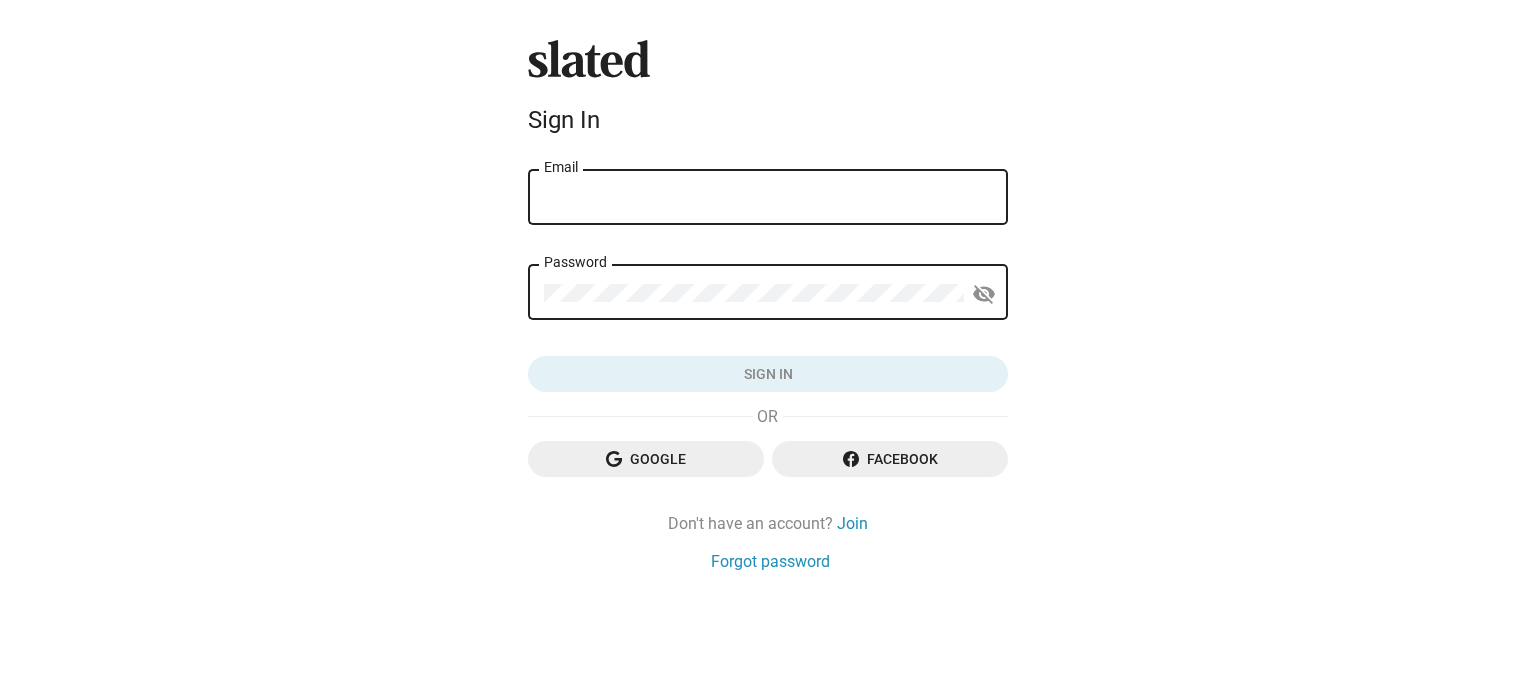 scroll, scrollTop: 0, scrollLeft: 0, axis: both 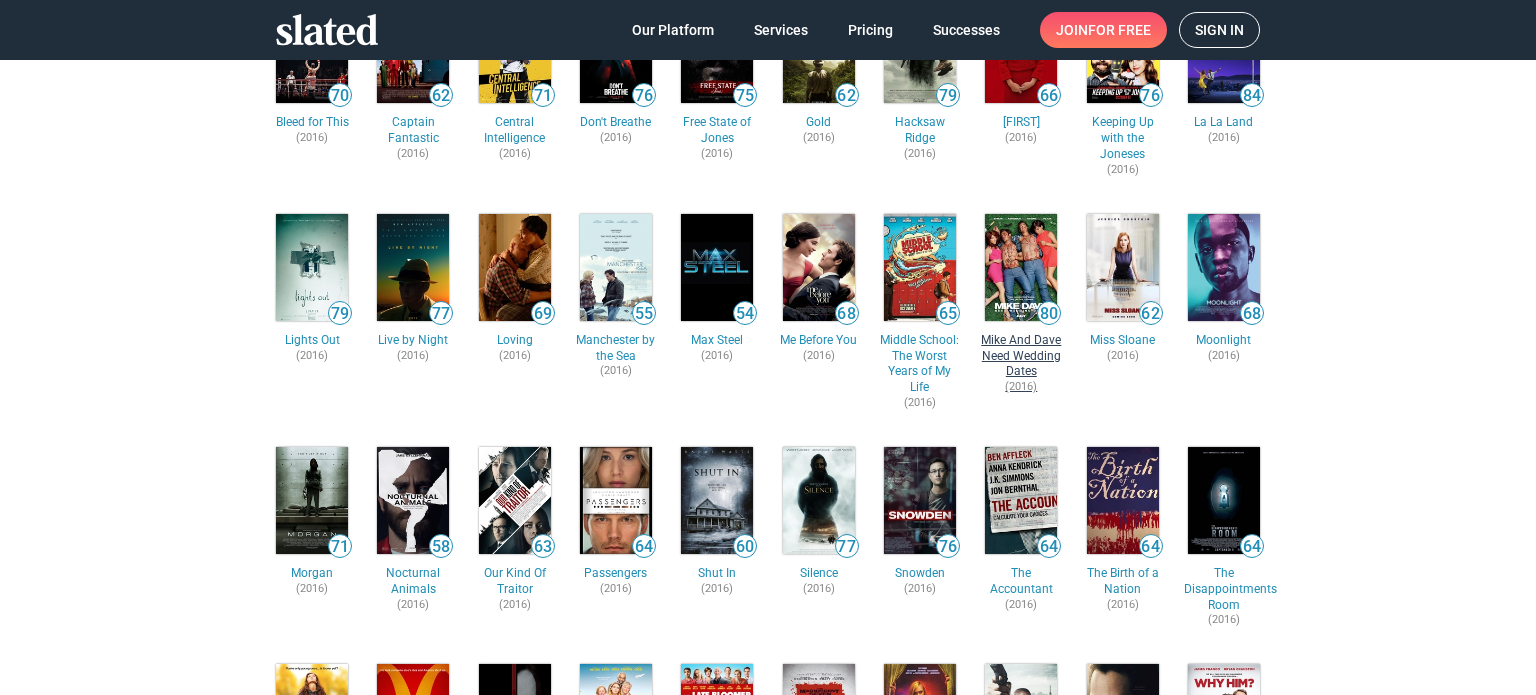 click on "Mike And Dave Need Wedding Dates" 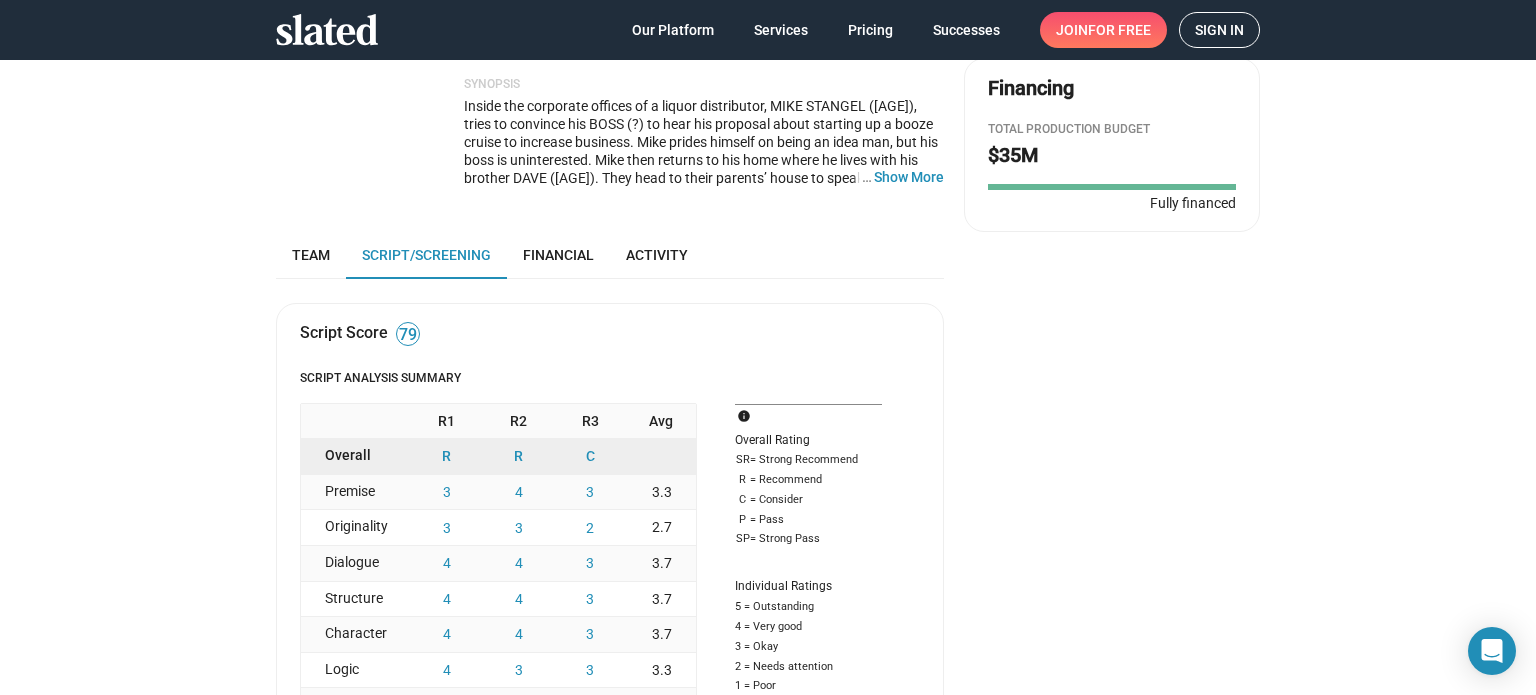scroll, scrollTop: 400, scrollLeft: 0, axis: vertical 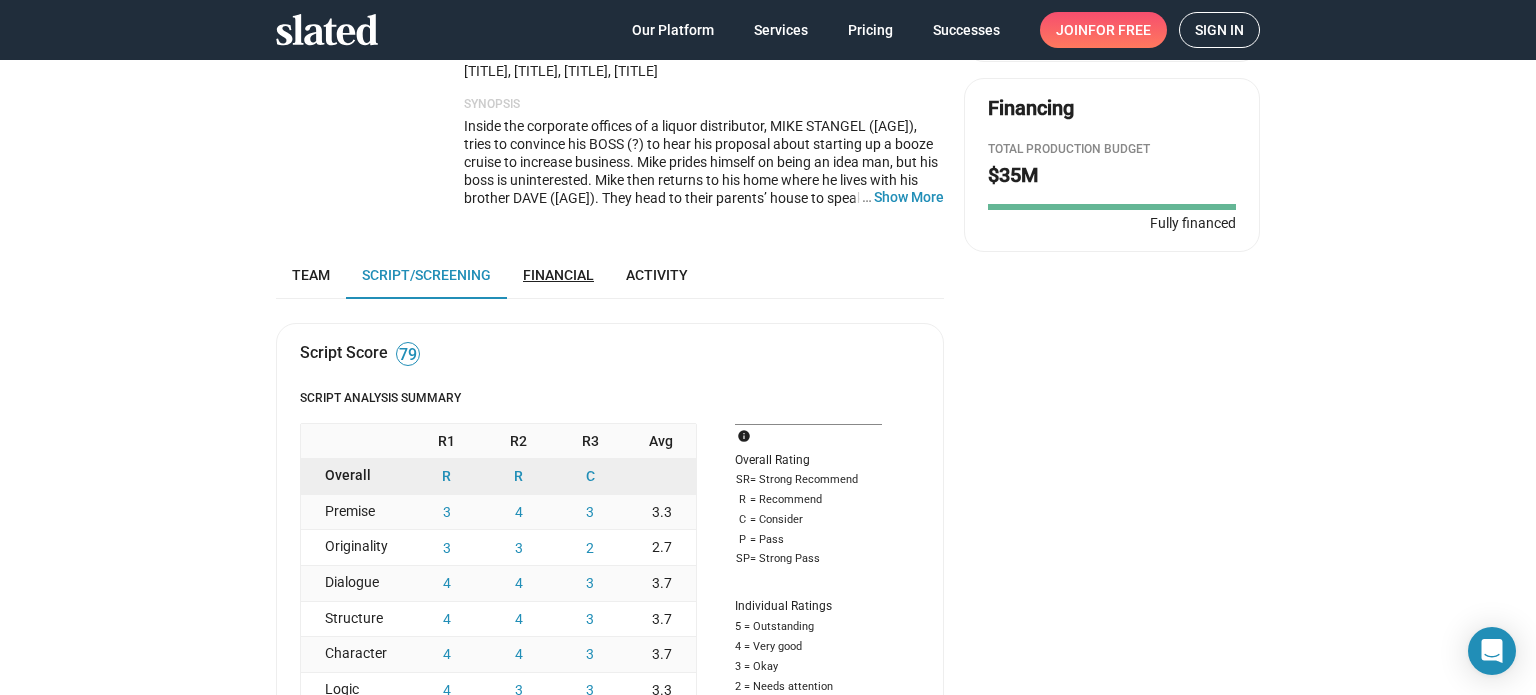 click on "Financial" at bounding box center [558, 275] 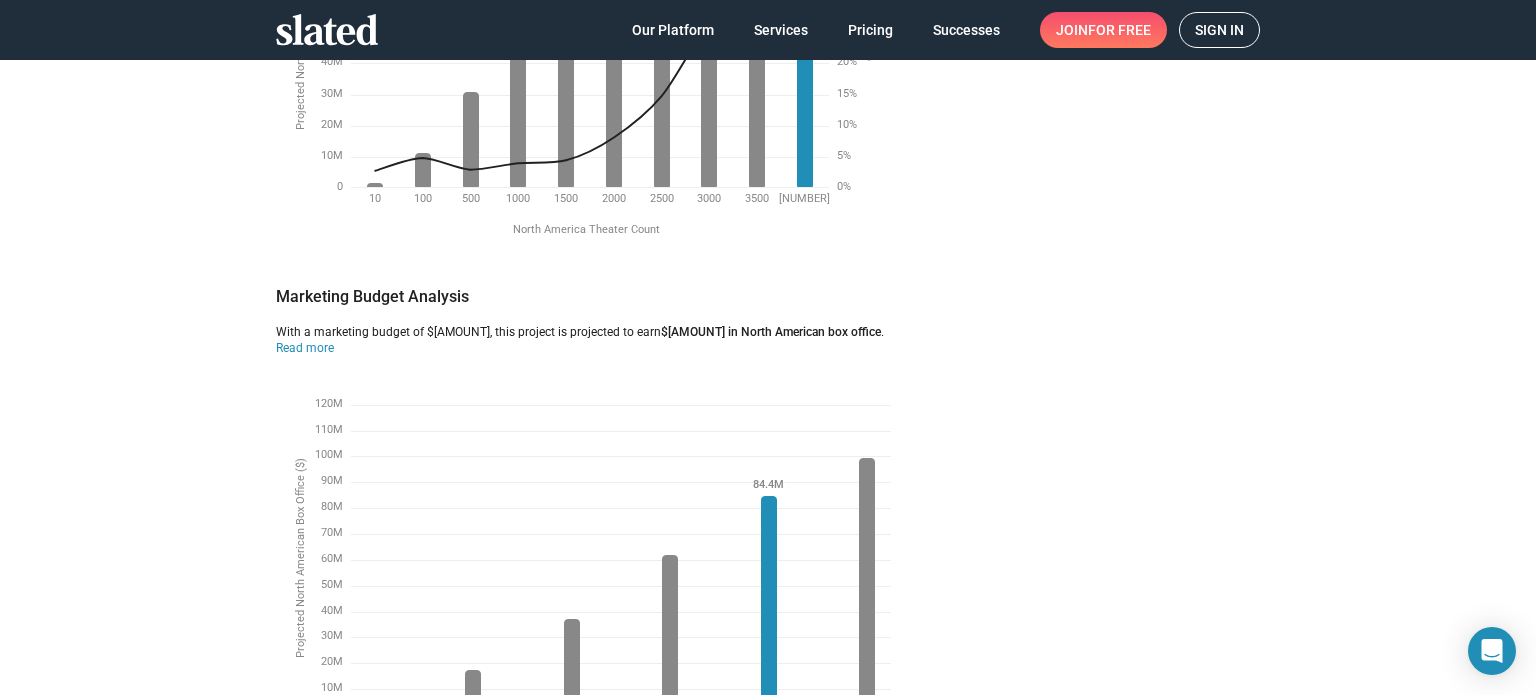 scroll, scrollTop: 2012, scrollLeft: 0, axis: vertical 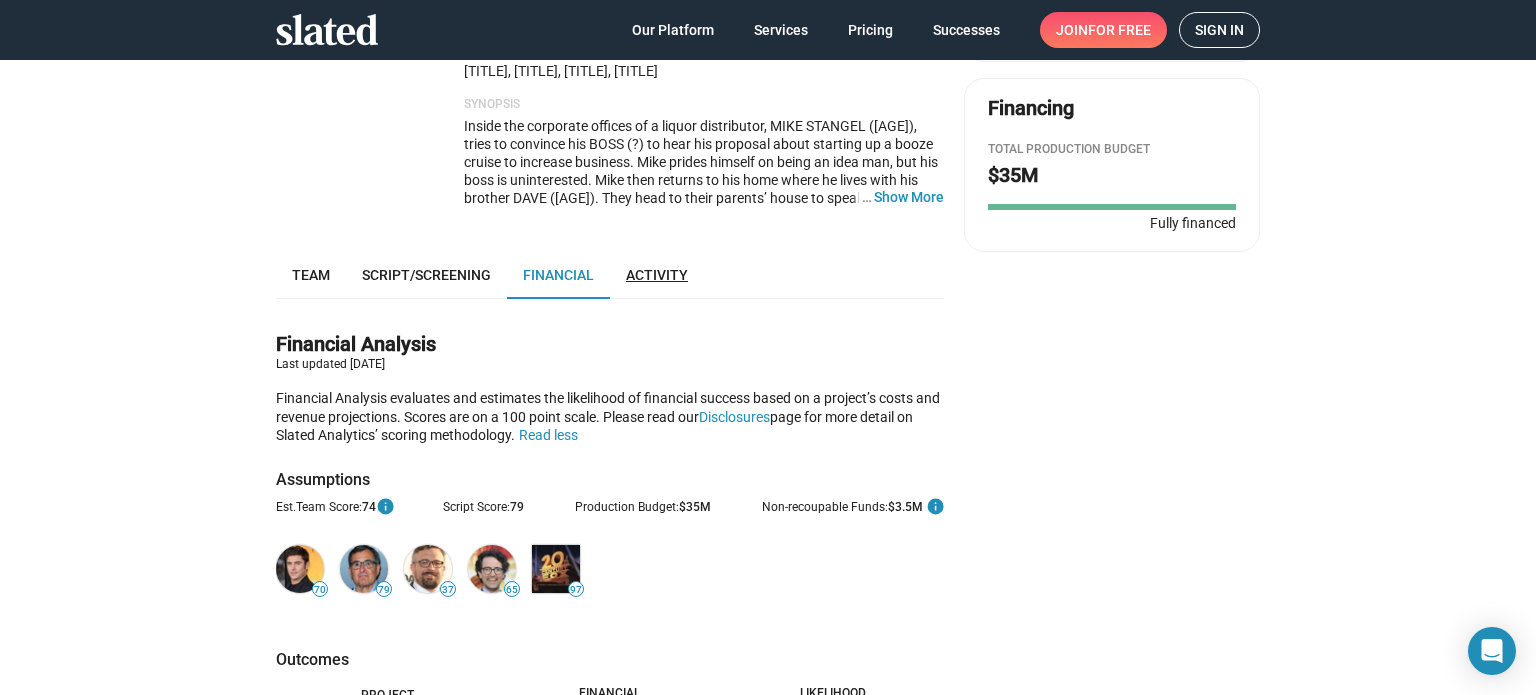 click on "Activity" at bounding box center [657, 275] 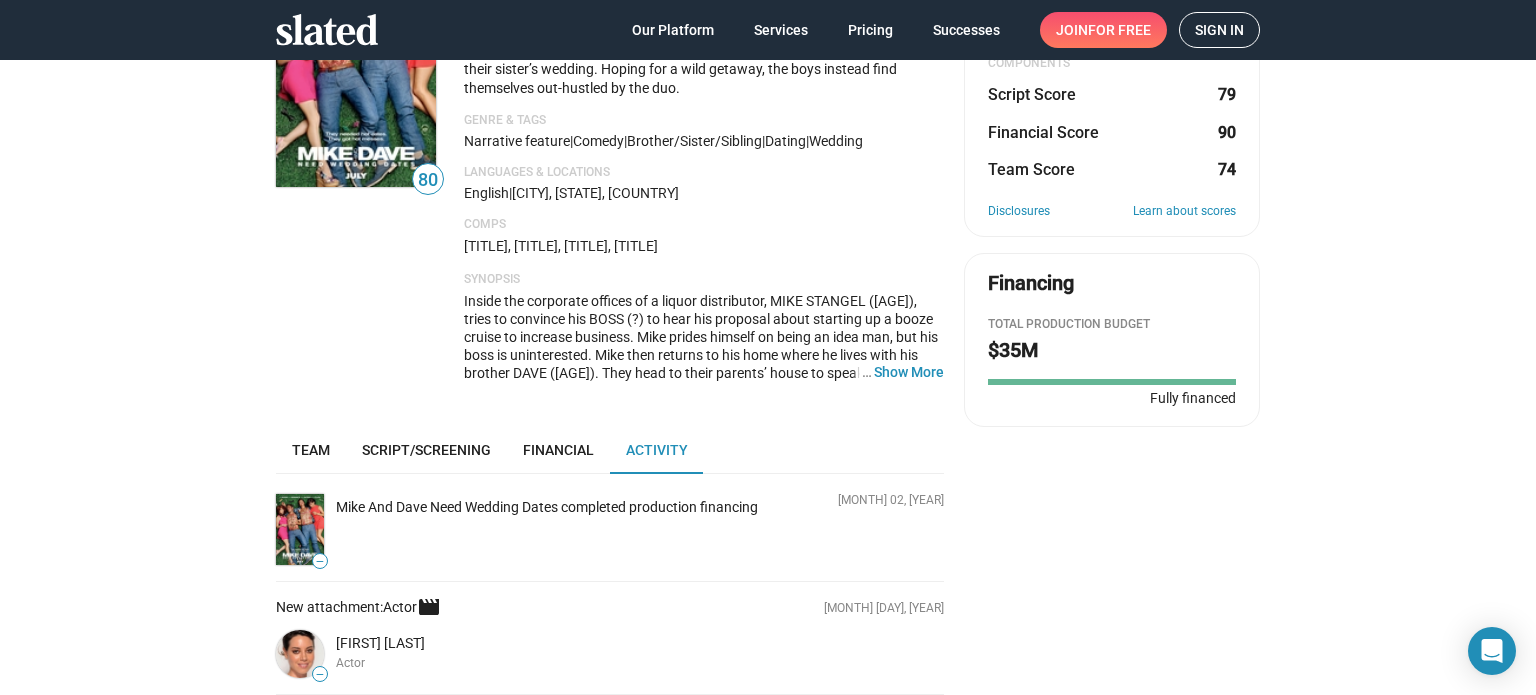 scroll, scrollTop: 212, scrollLeft: 0, axis: vertical 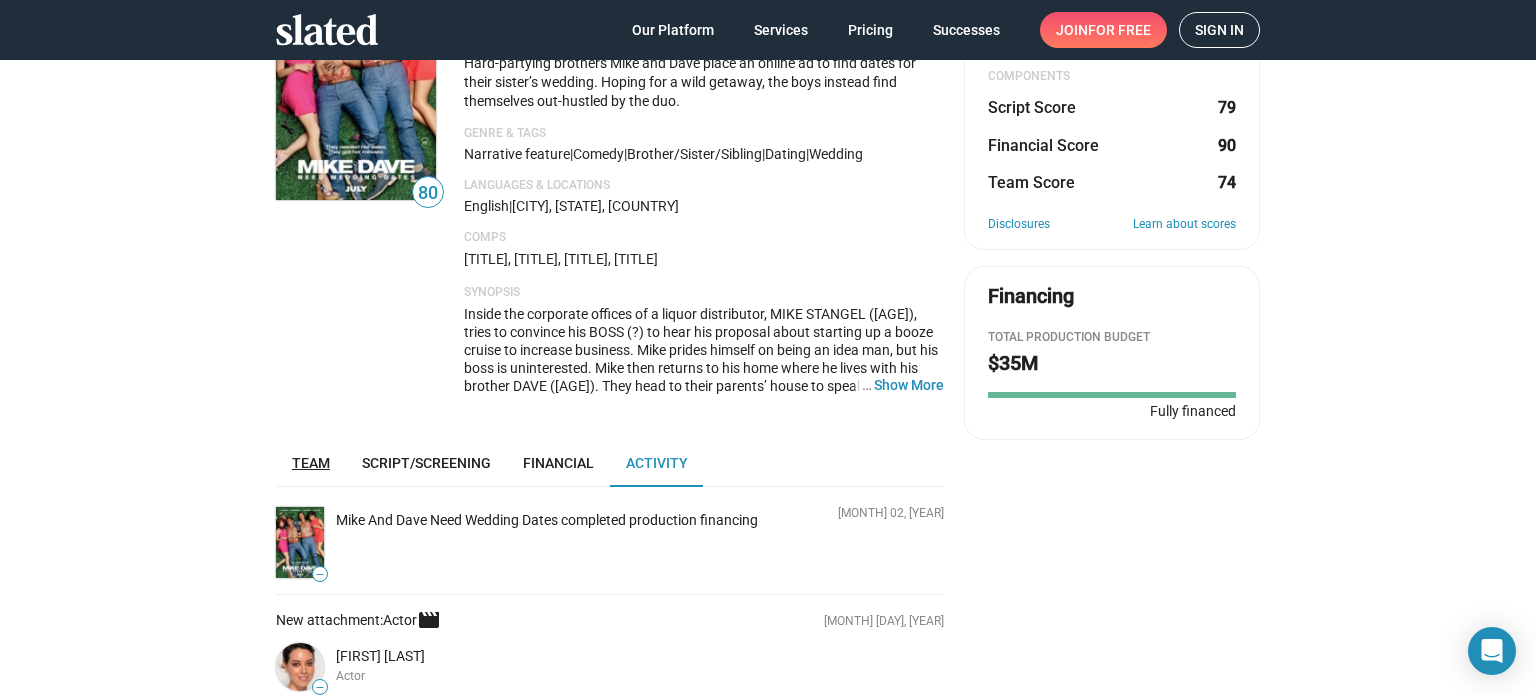 click on "Team" at bounding box center [311, 463] 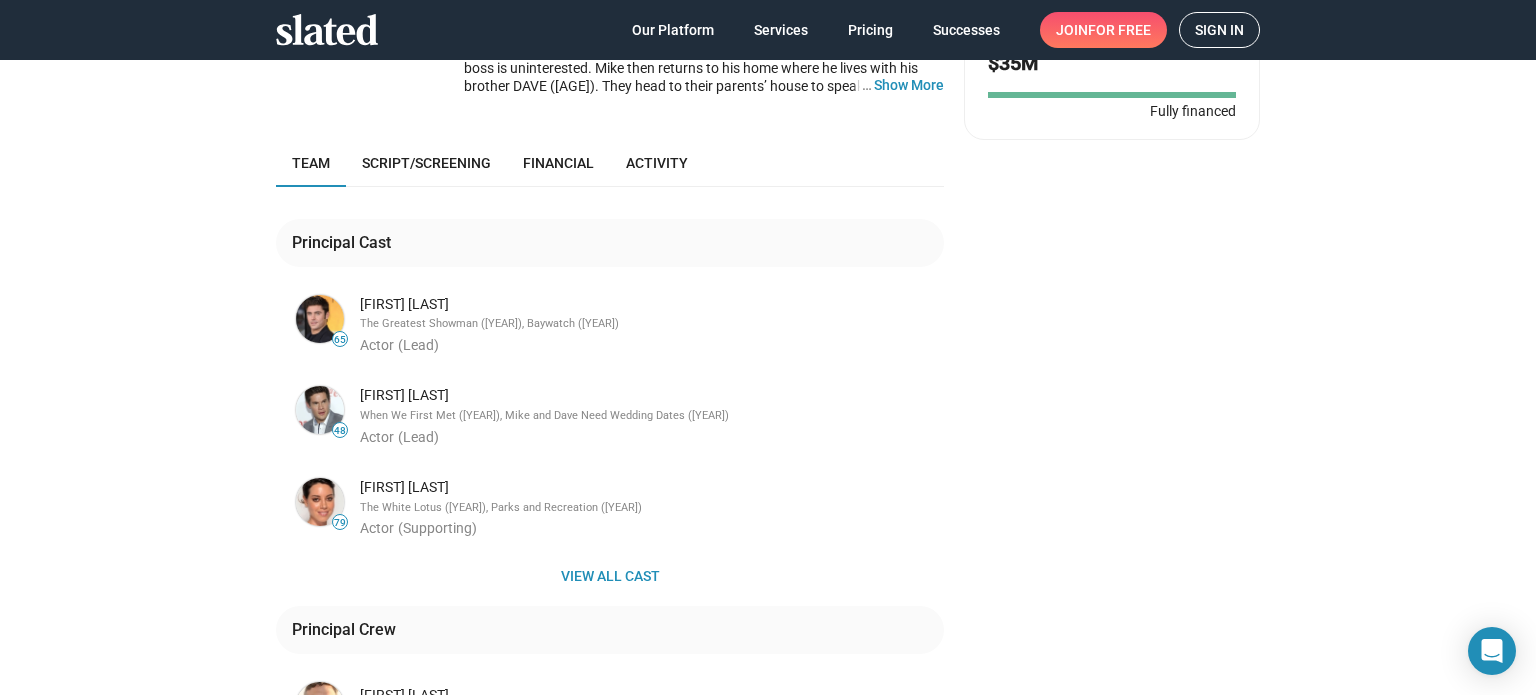 scroll, scrollTop: 312, scrollLeft: 0, axis: vertical 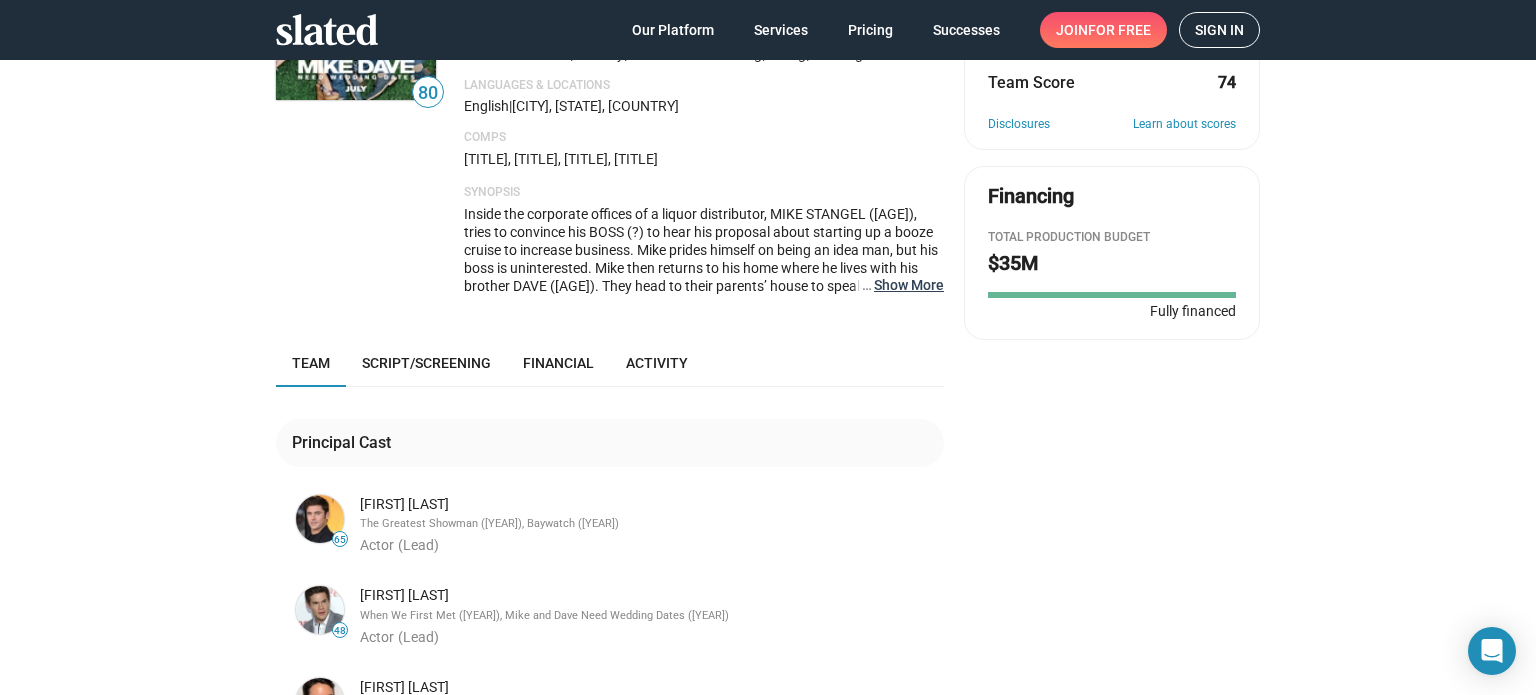 click on "… Show More" 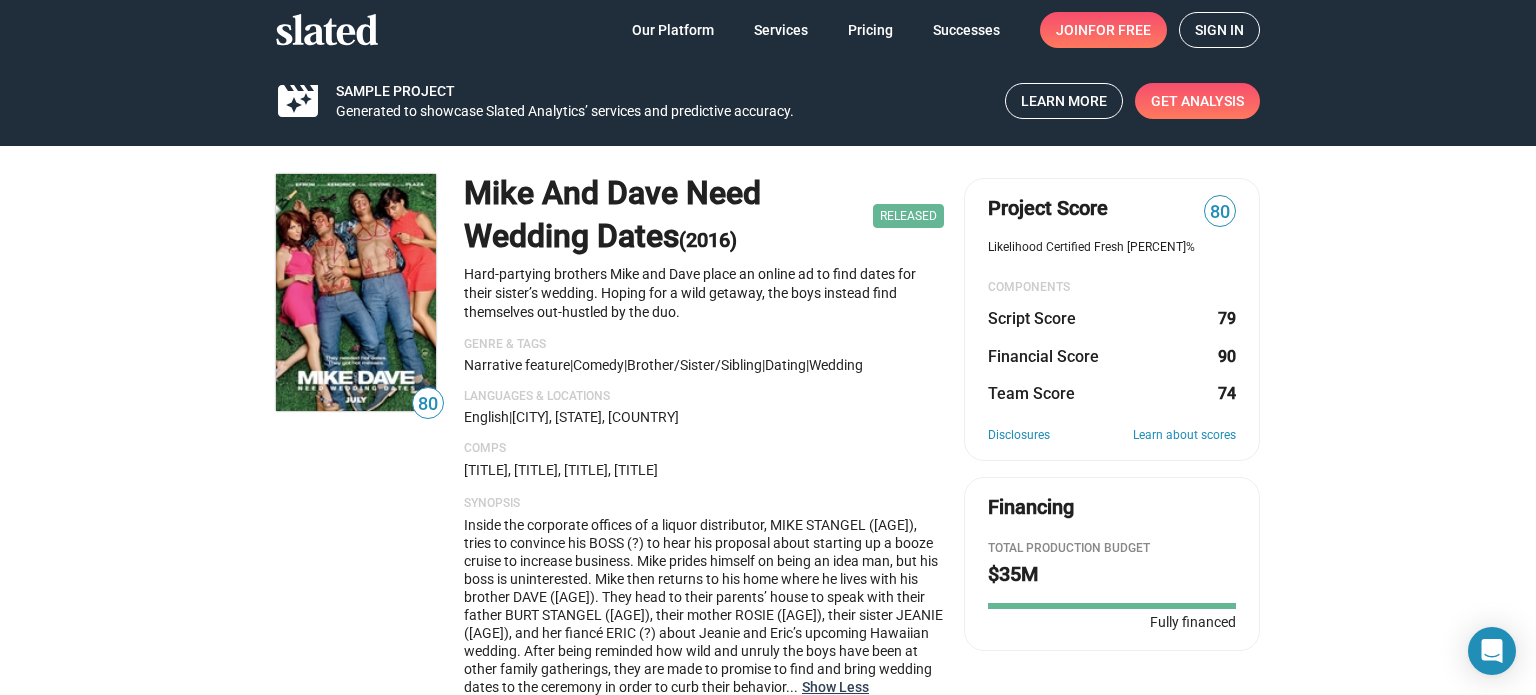 scroll, scrollTop: 0, scrollLeft: 0, axis: both 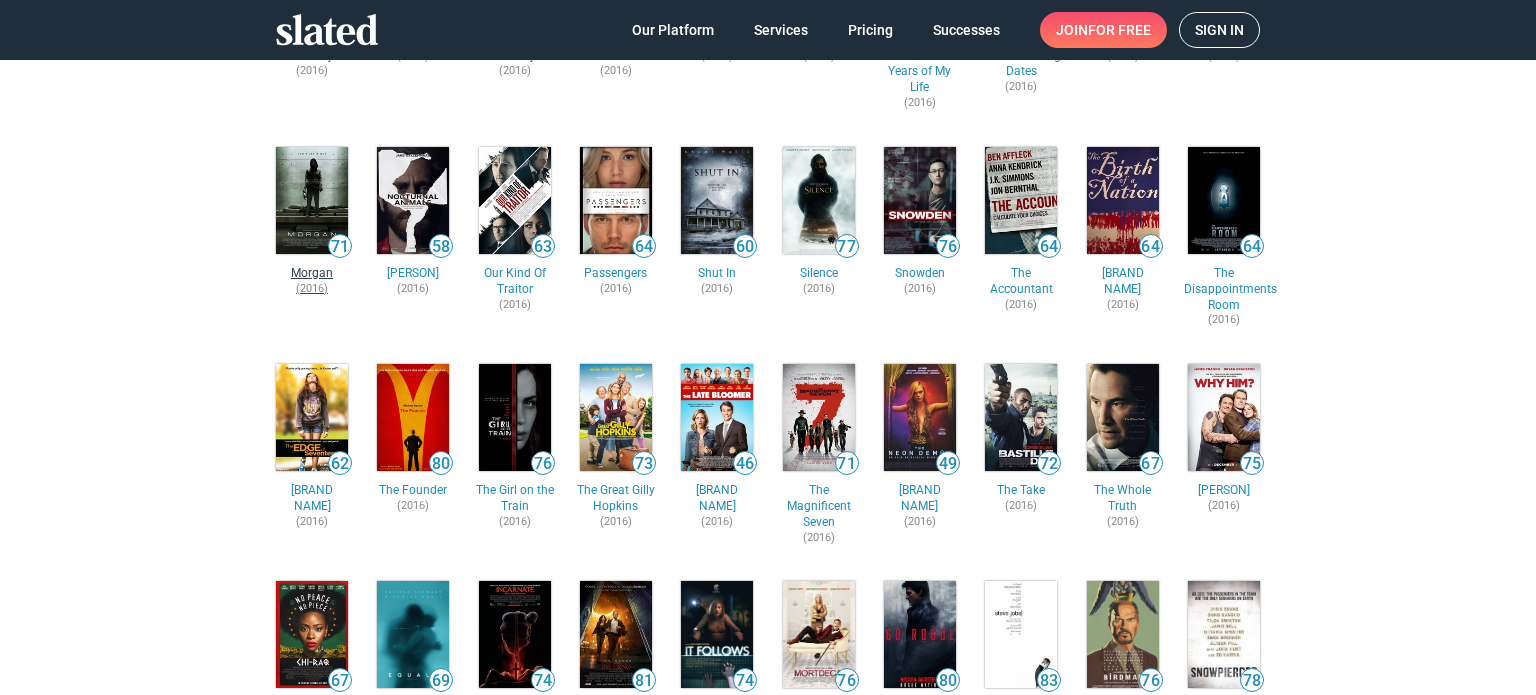 click on "Morgan" 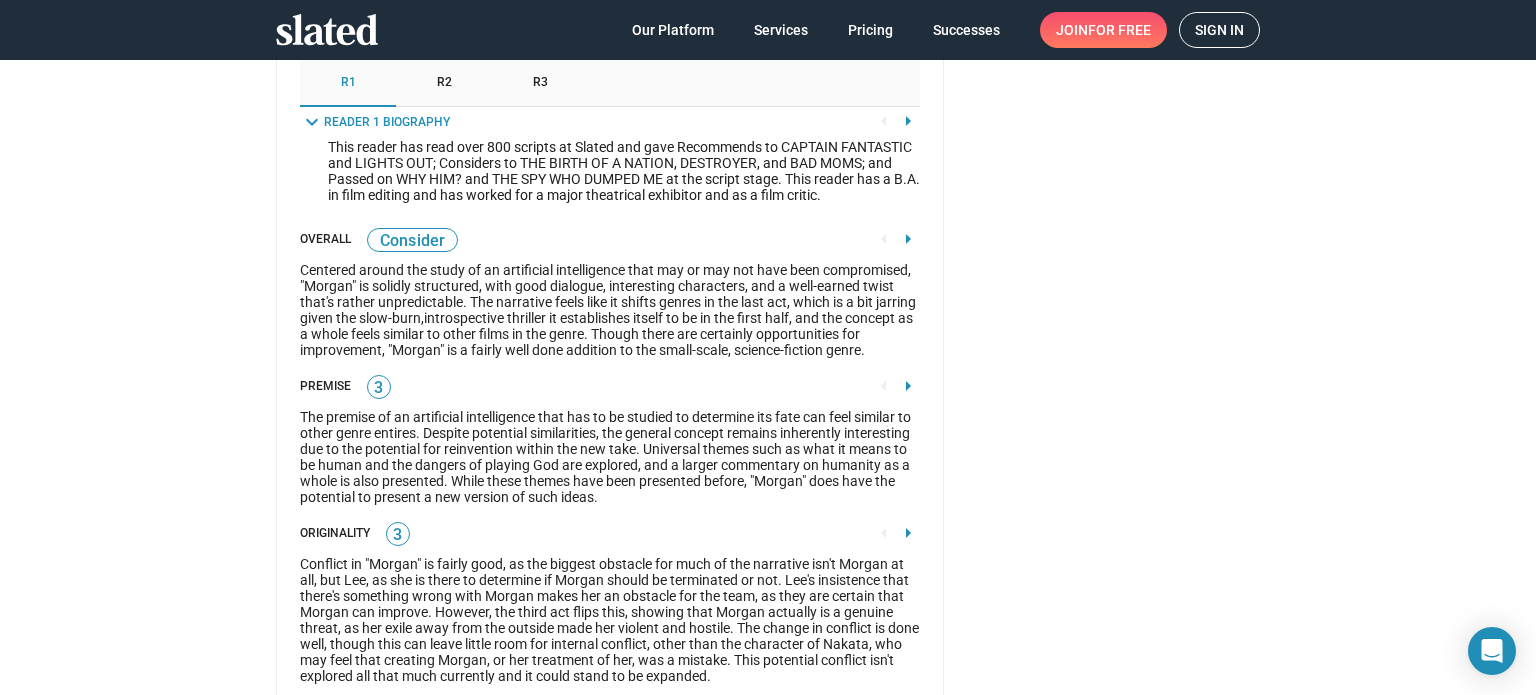 scroll, scrollTop: 2700, scrollLeft: 0, axis: vertical 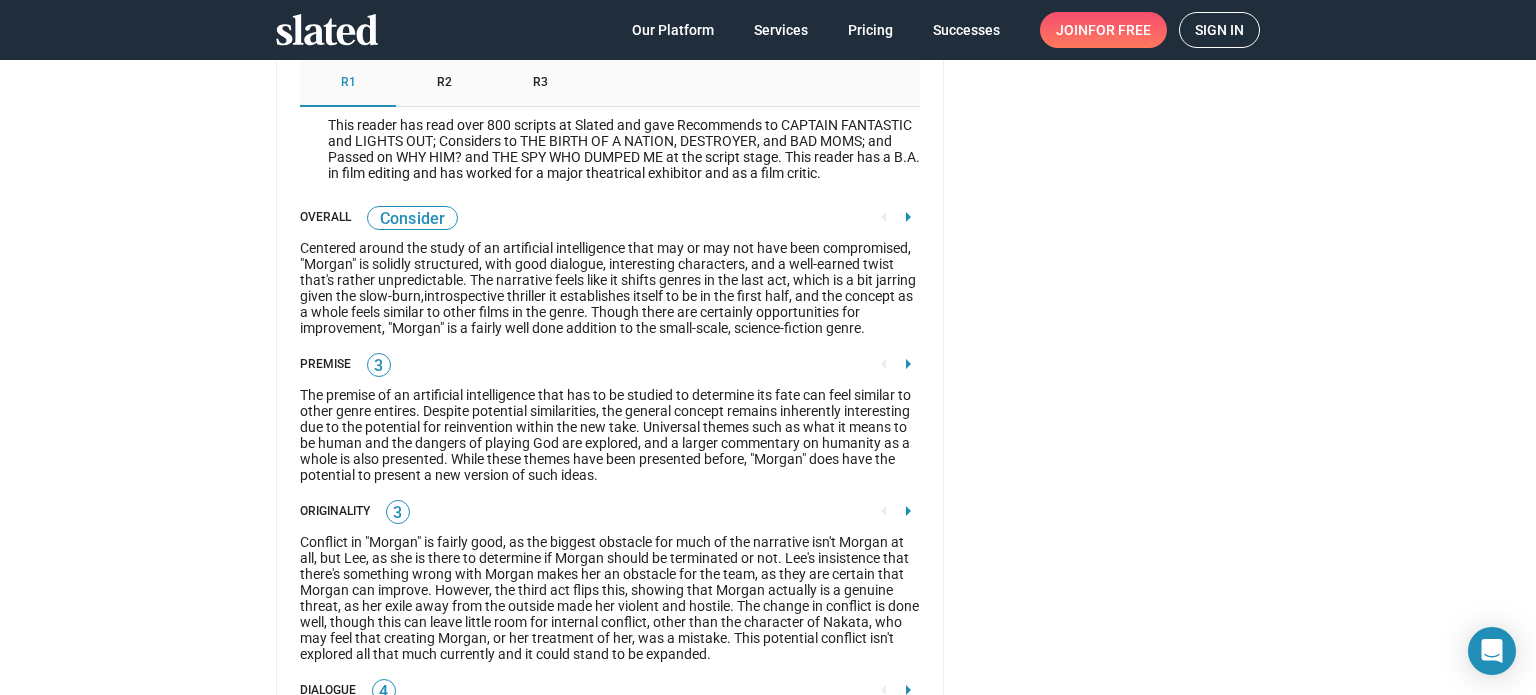 click on "R2" at bounding box center [444, 83] 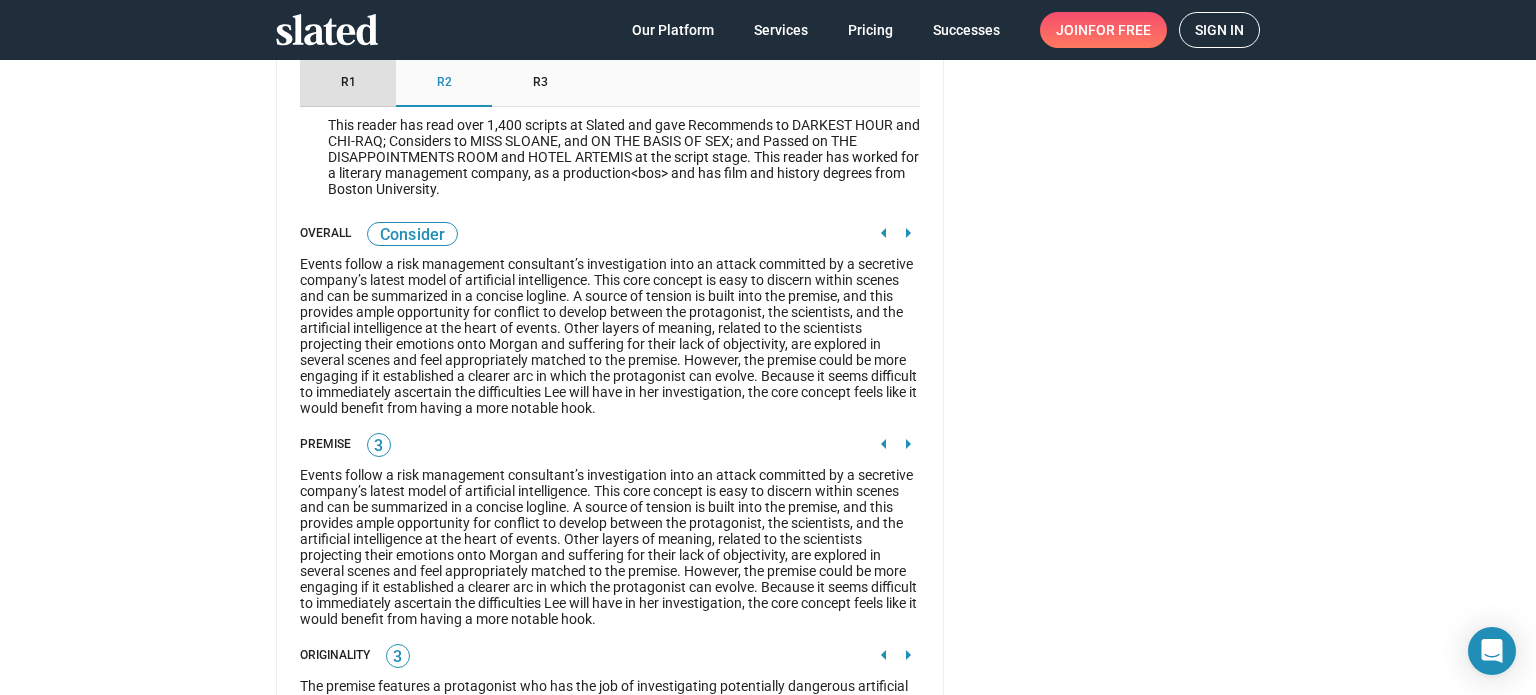 click on "R1" at bounding box center [348, 83] 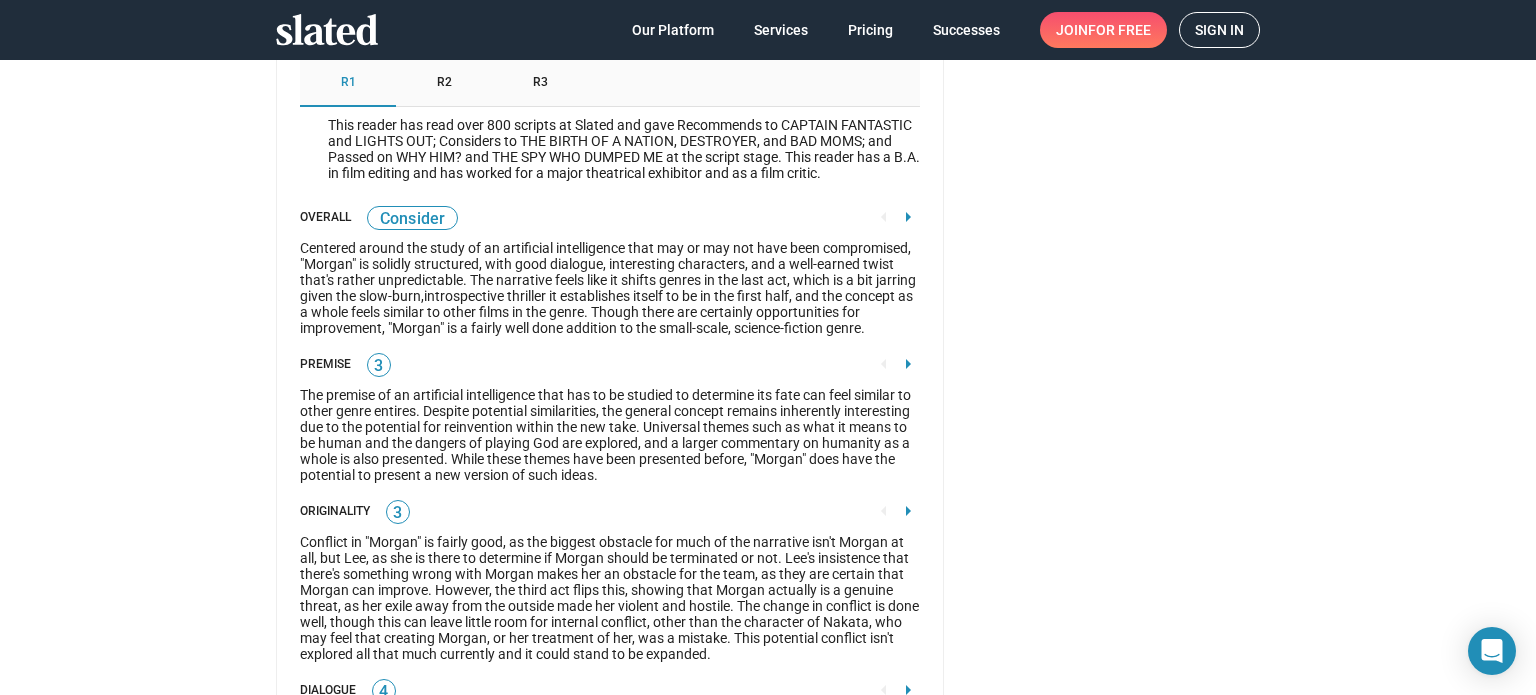click on "R2" at bounding box center [444, 83] 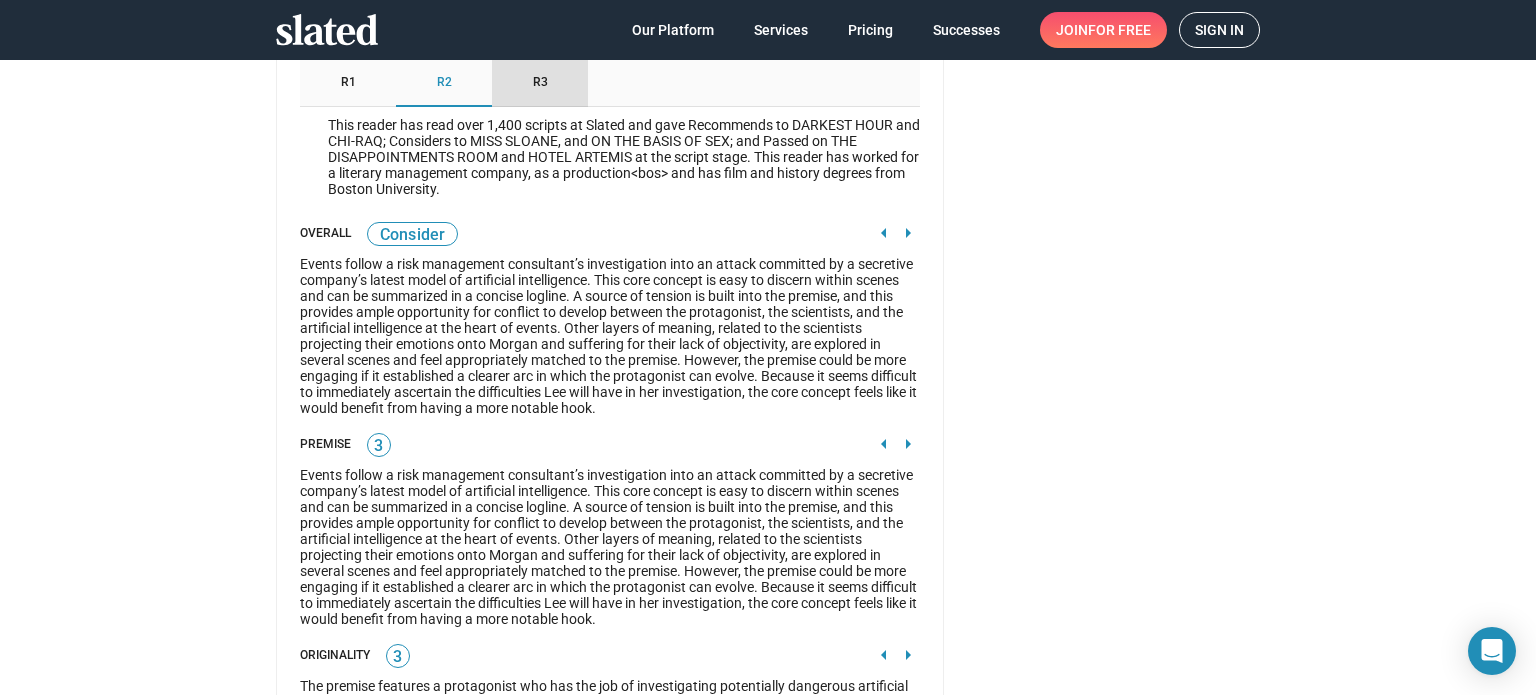 click on "R3" at bounding box center (540, 83) 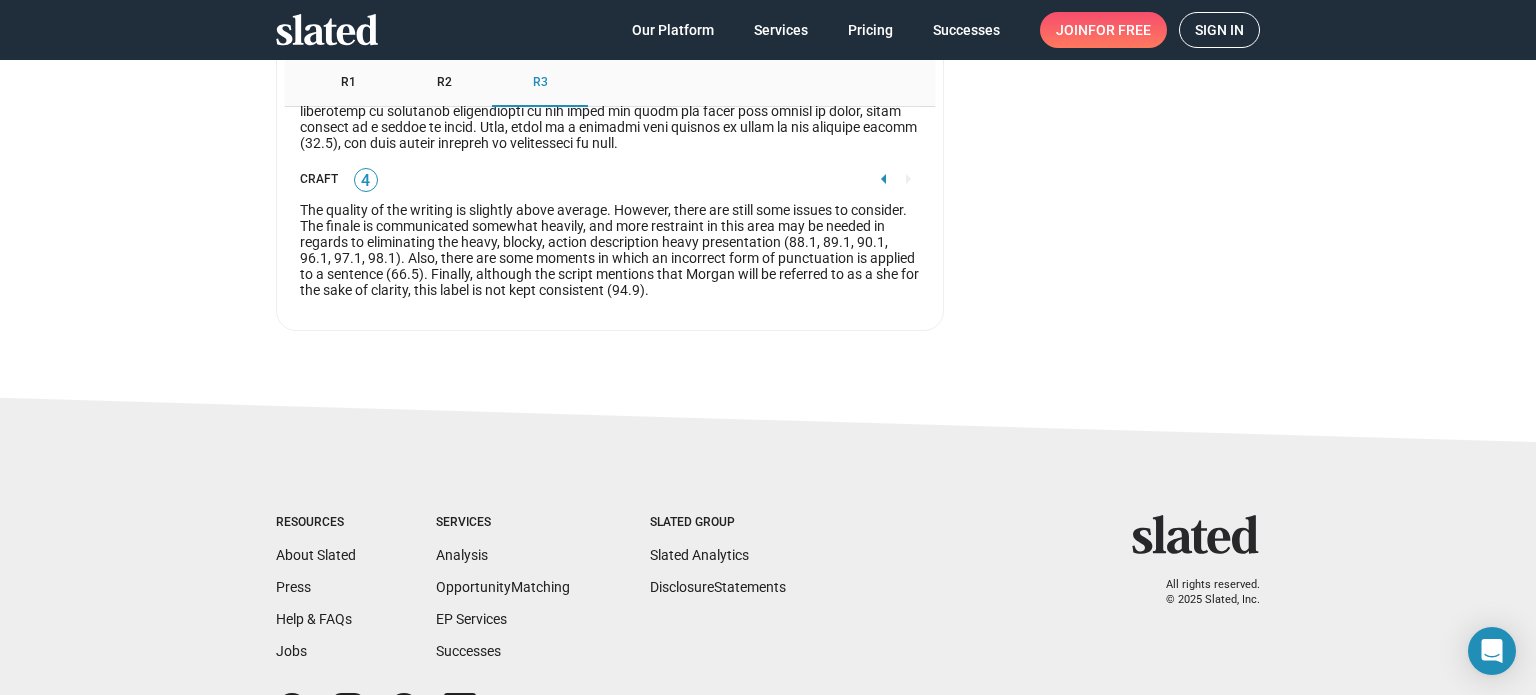 scroll, scrollTop: 4900, scrollLeft: 0, axis: vertical 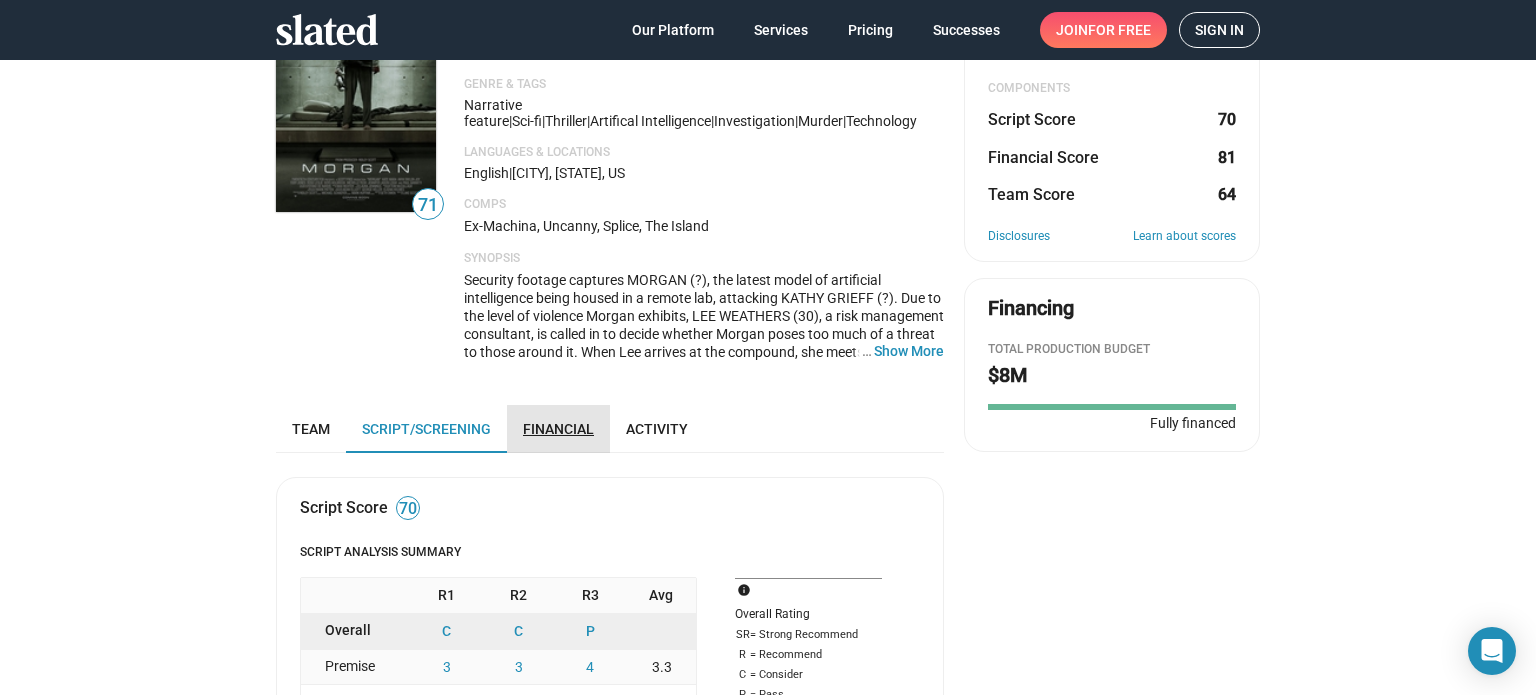 click on "Financial" at bounding box center (558, 429) 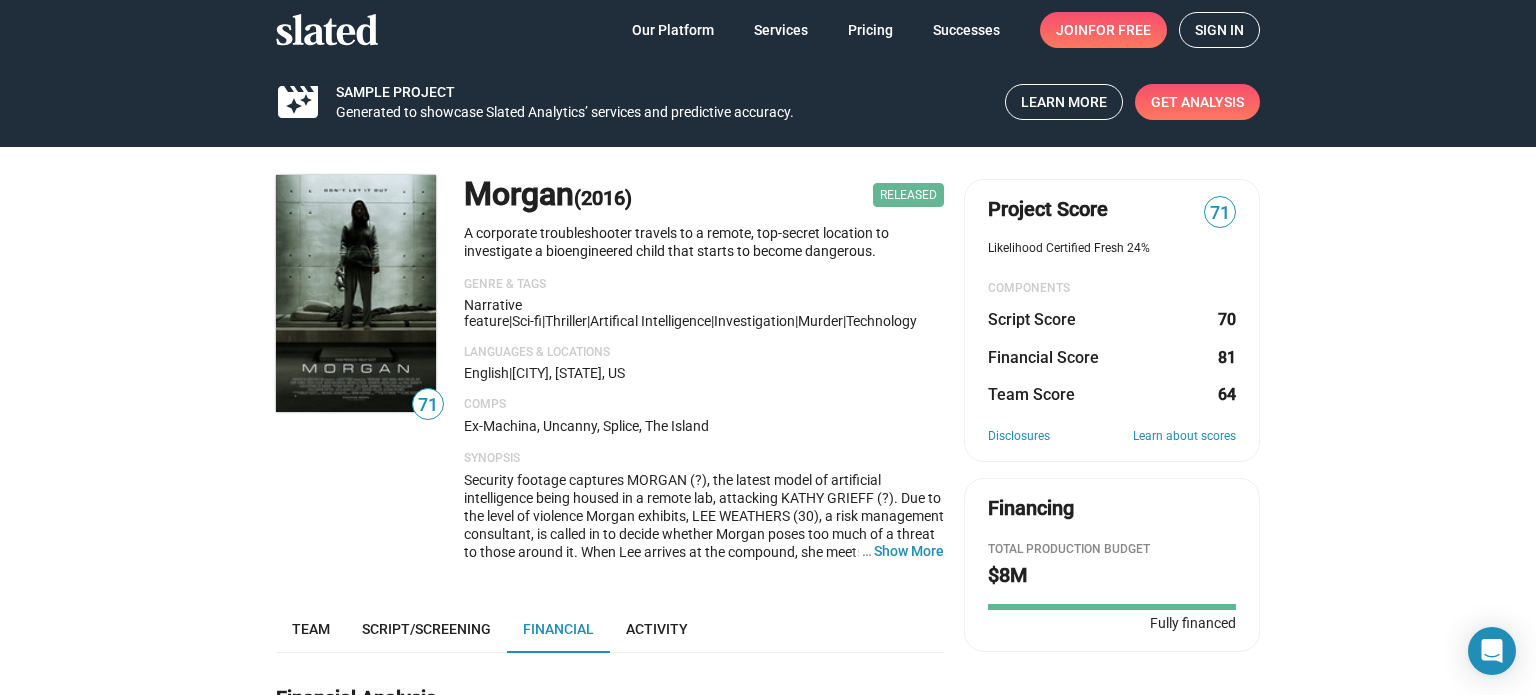 scroll, scrollTop: 0, scrollLeft: 0, axis: both 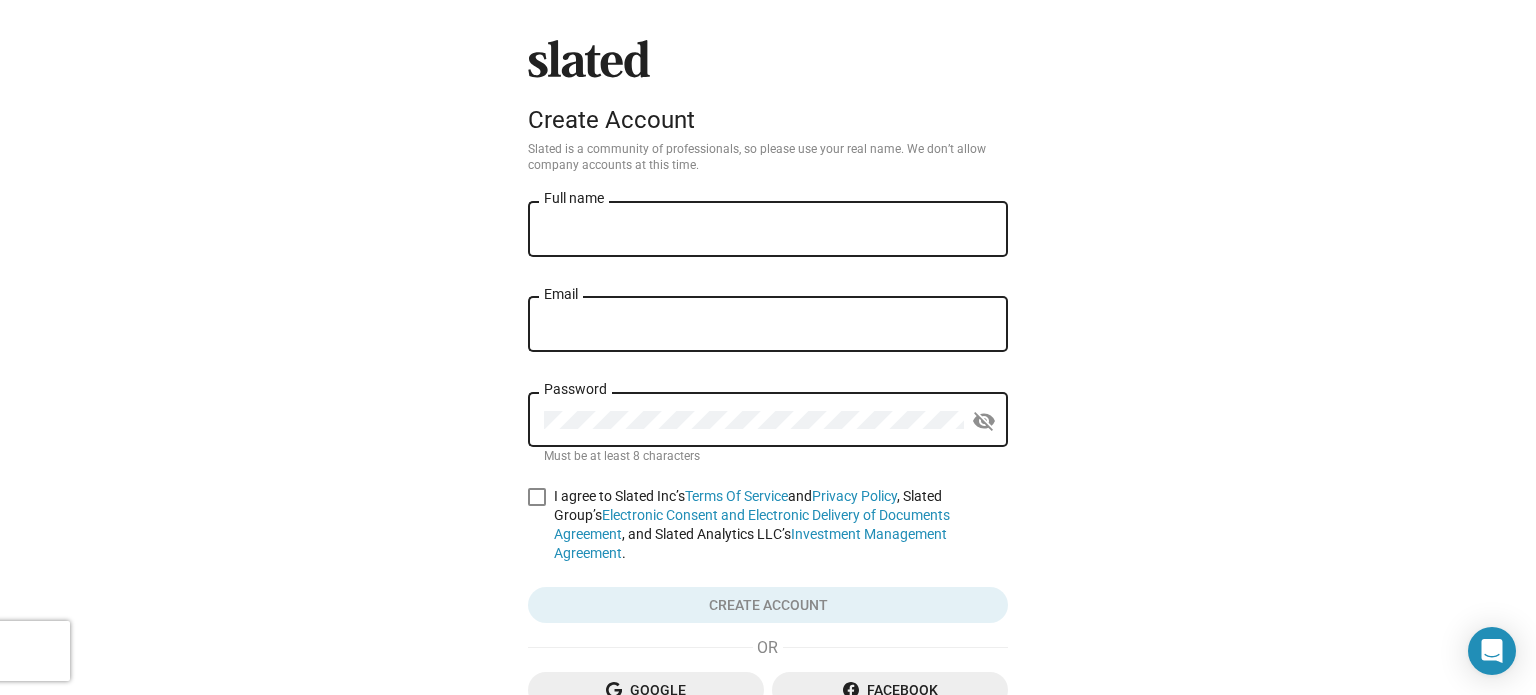 click on "Full name" at bounding box center [768, 230] 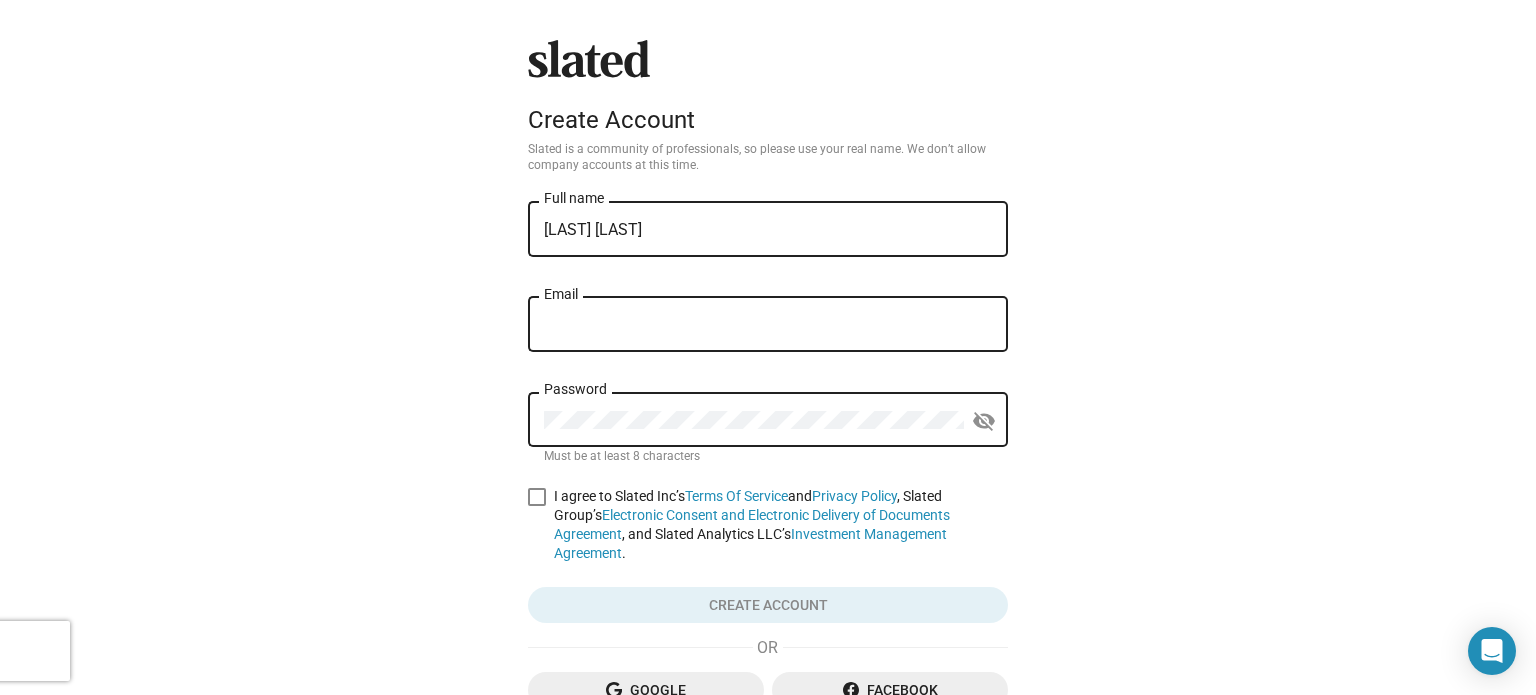 type on "[FIRST] [LAST]" 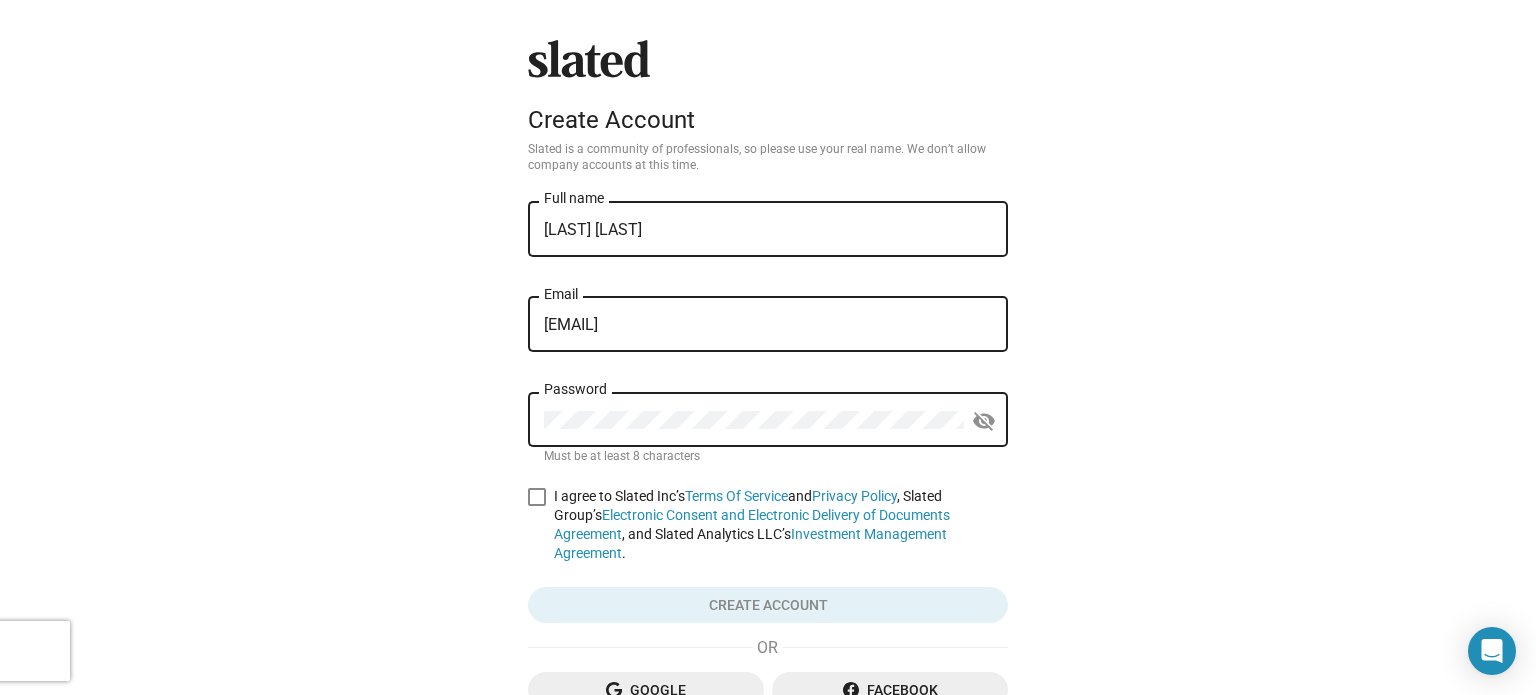 type on "genreguru@gmail.com" 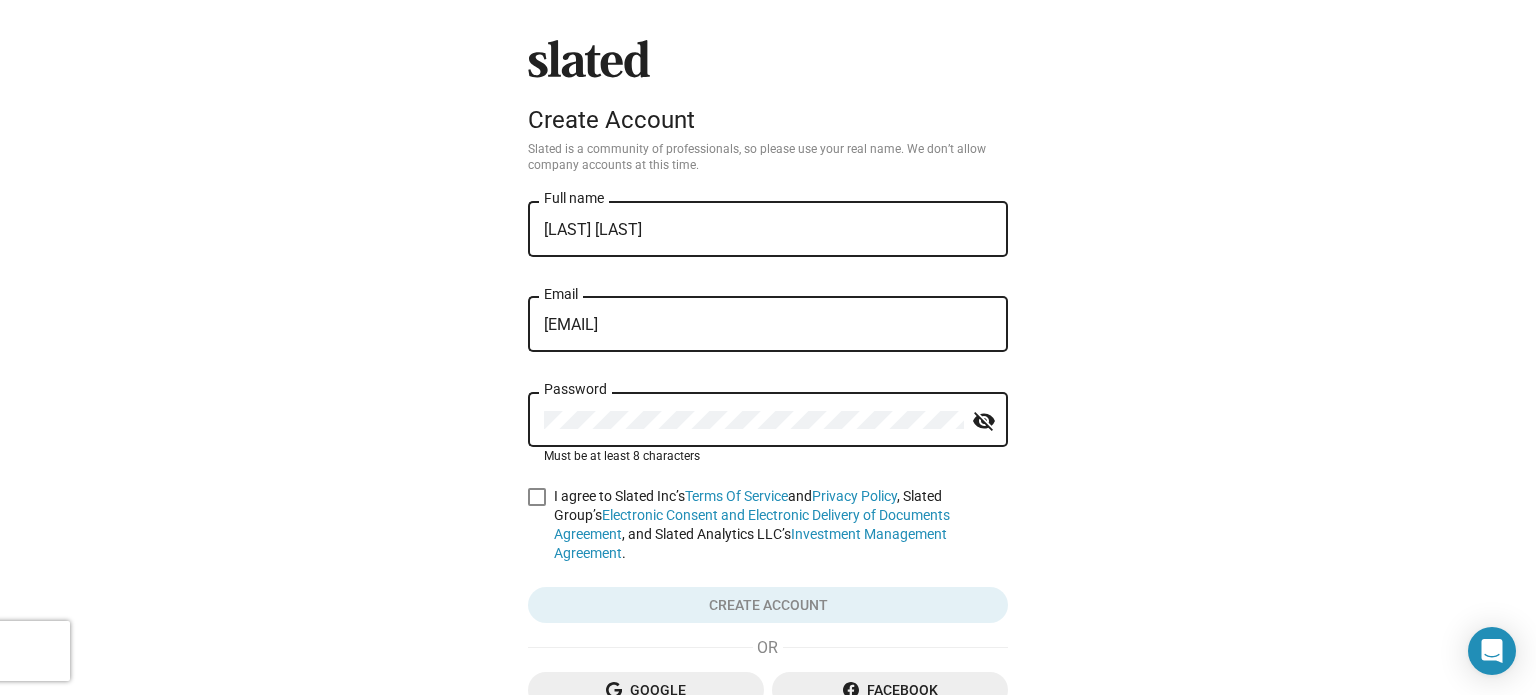 click at bounding box center [537, 497] 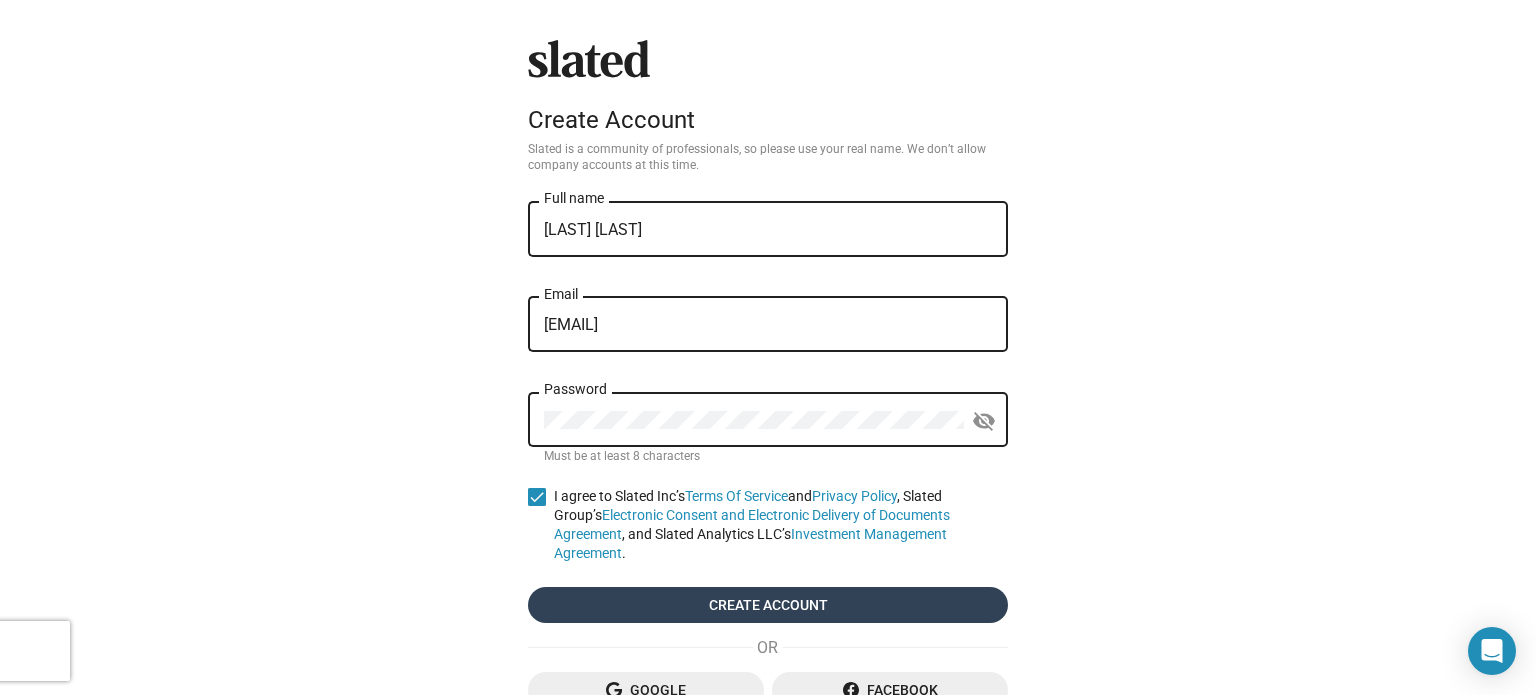 click on "Create account" 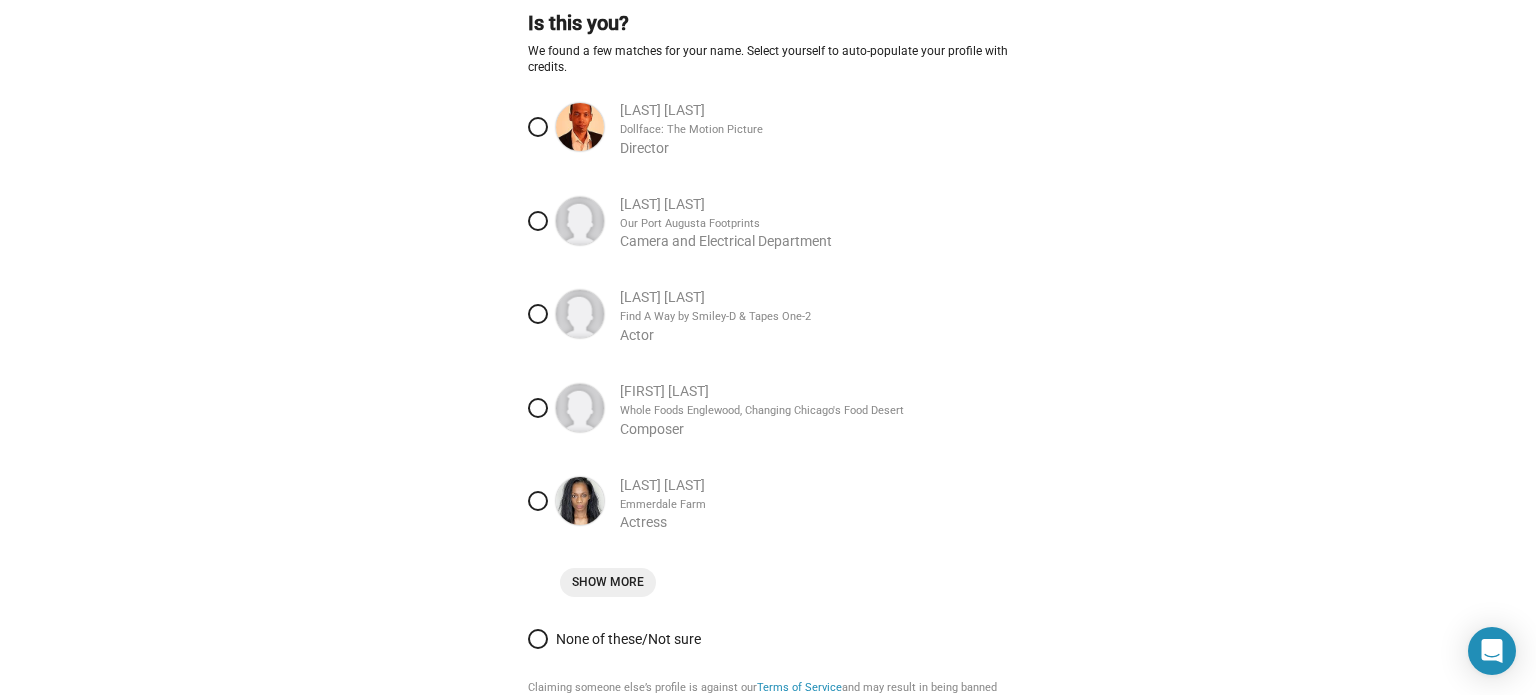 scroll, scrollTop: 0, scrollLeft: 0, axis: both 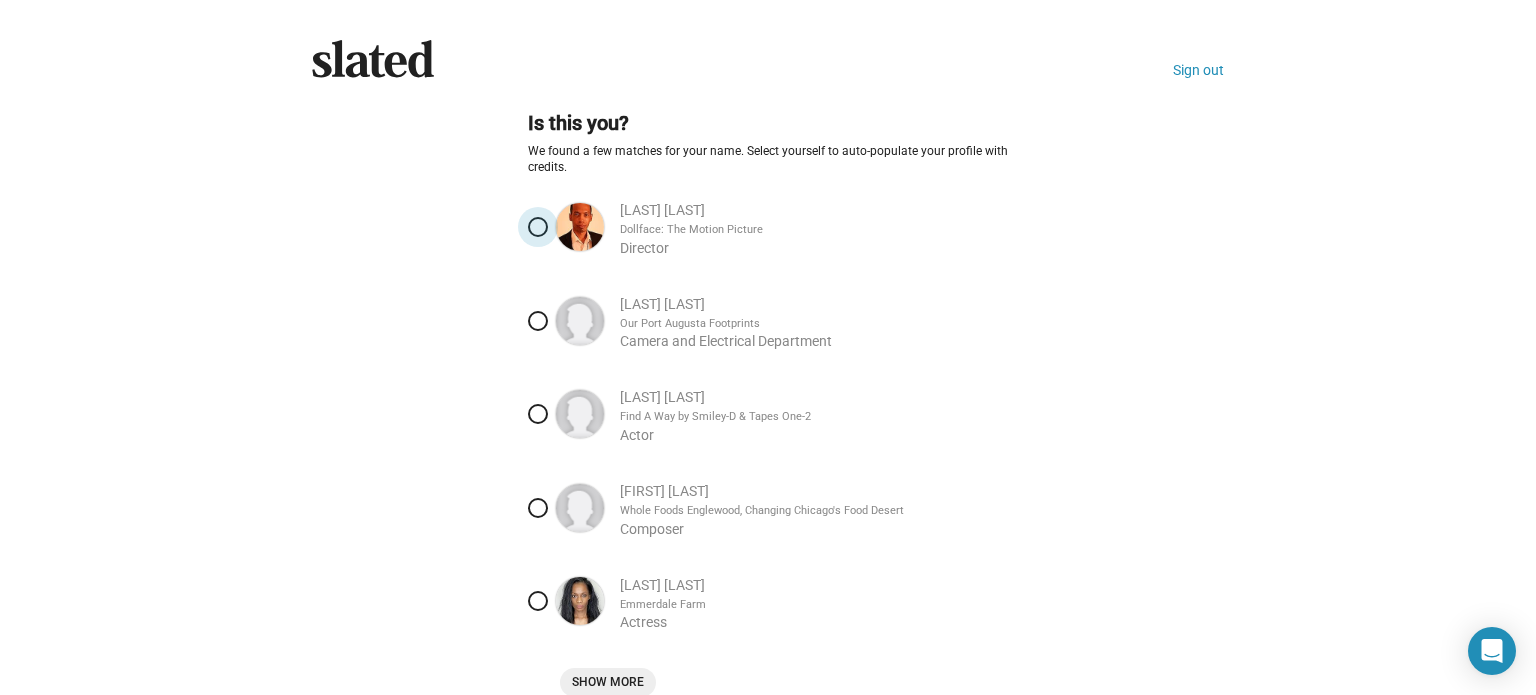 click at bounding box center (538, 227) 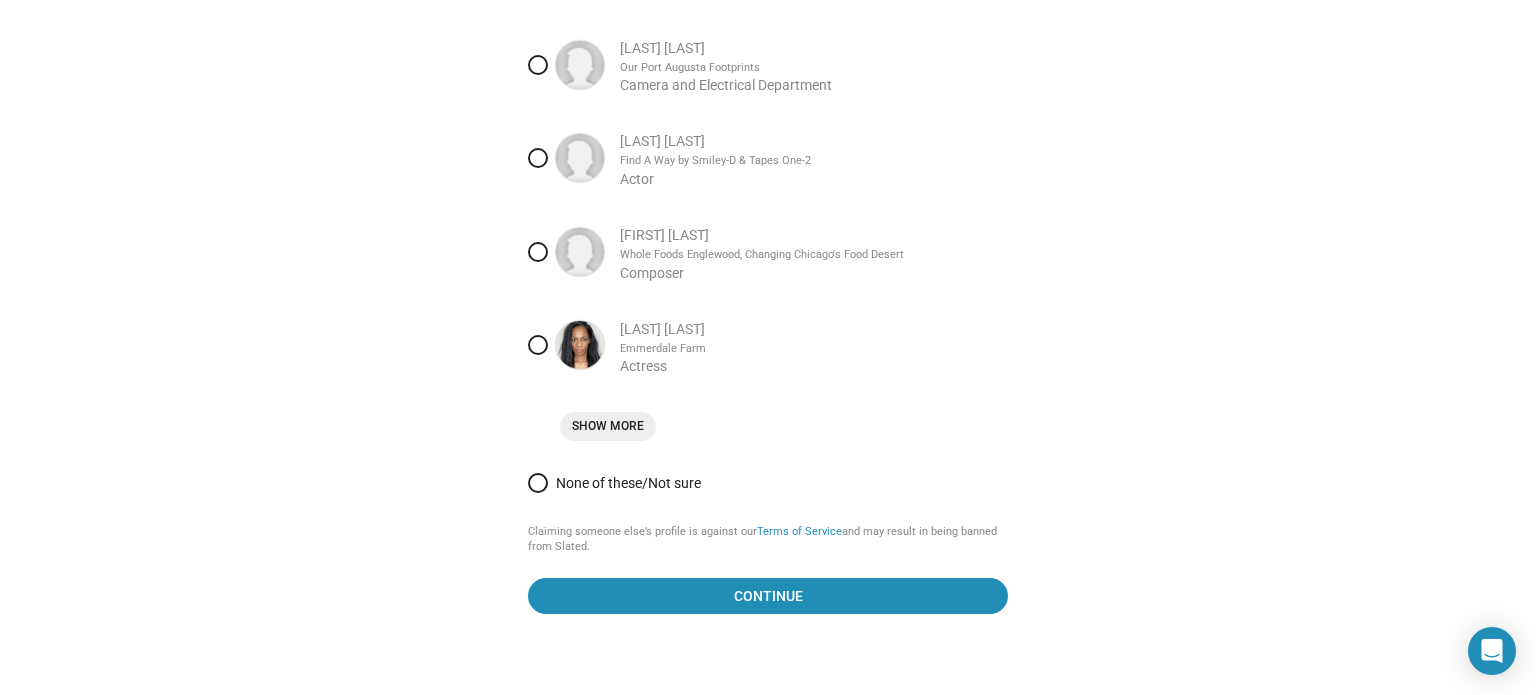 scroll, scrollTop: 291, scrollLeft: 0, axis: vertical 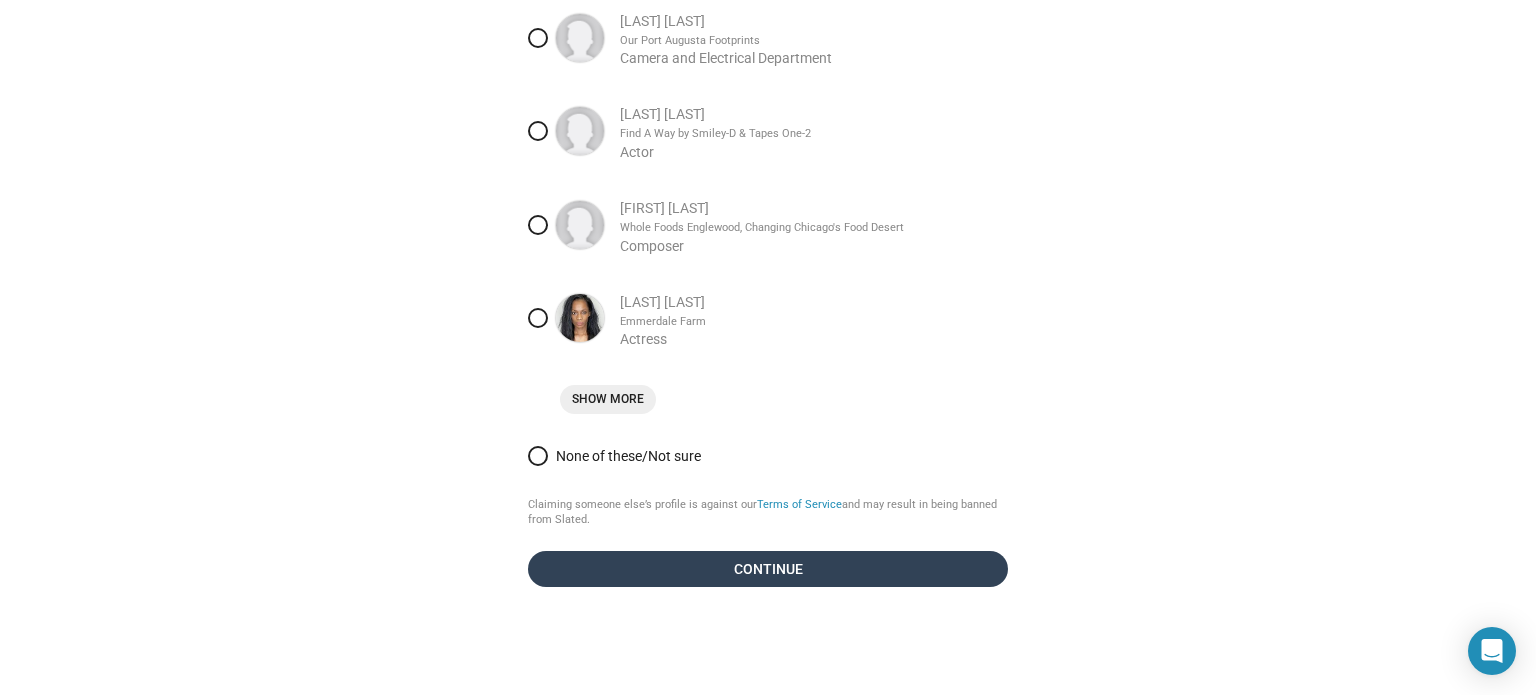 click on "Continue" 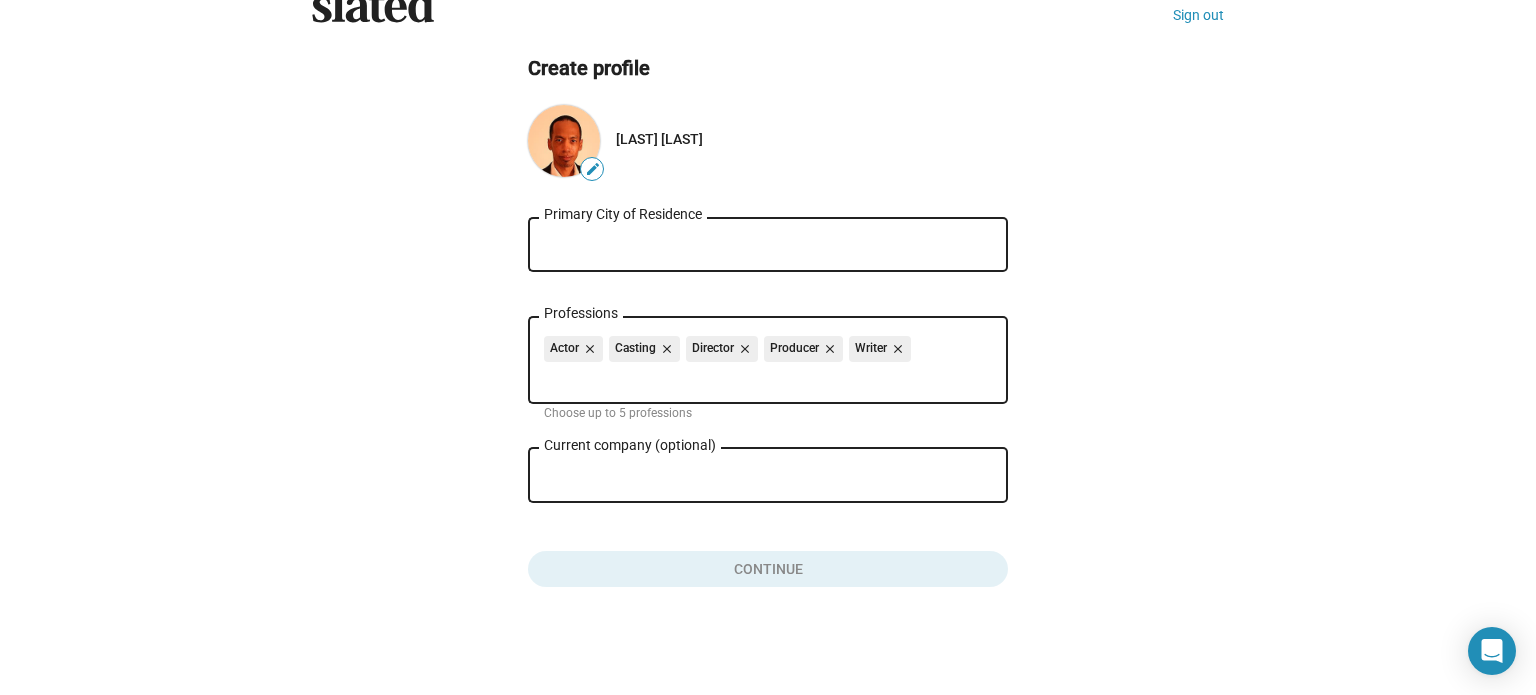 scroll, scrollTop: 56, scrollLeft: 0, axis: vertical 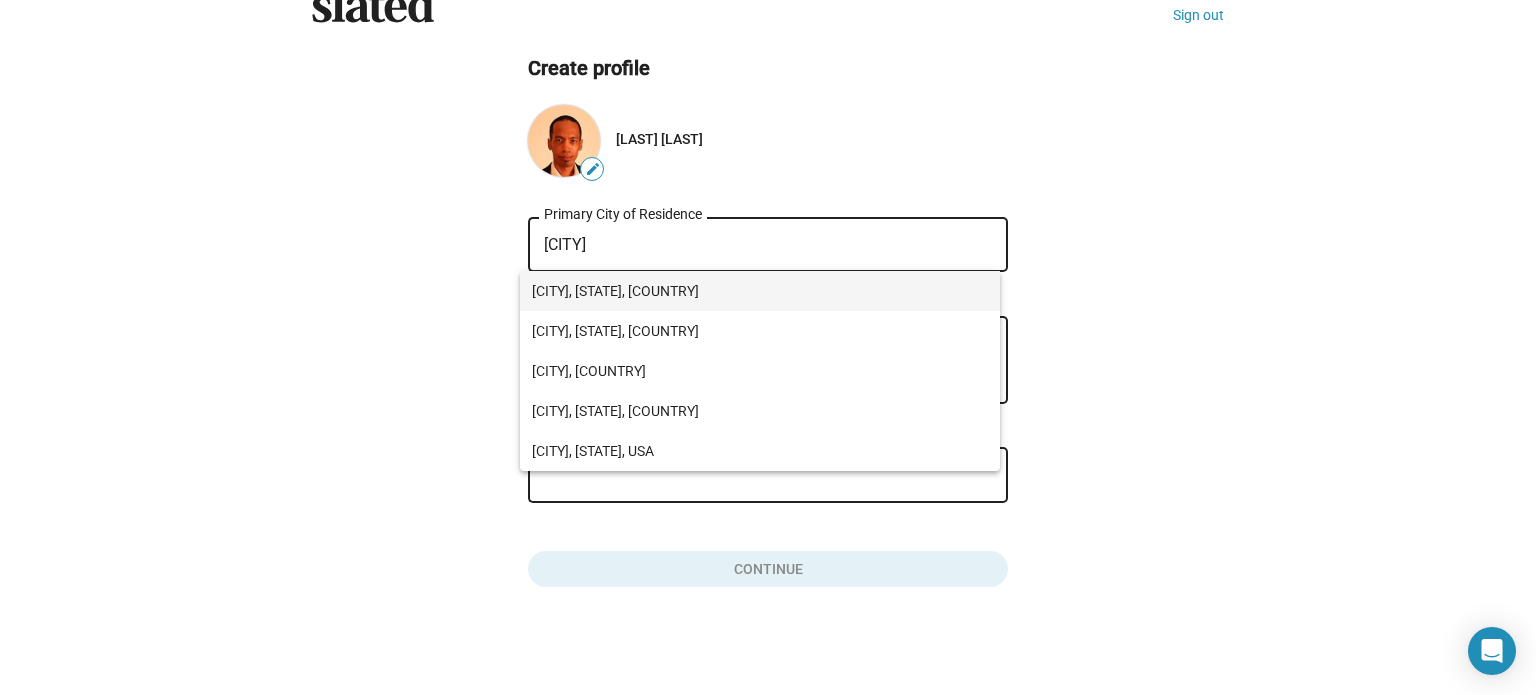 click on "Las Vegas, NV, USA" at bounding box center (760, 291) 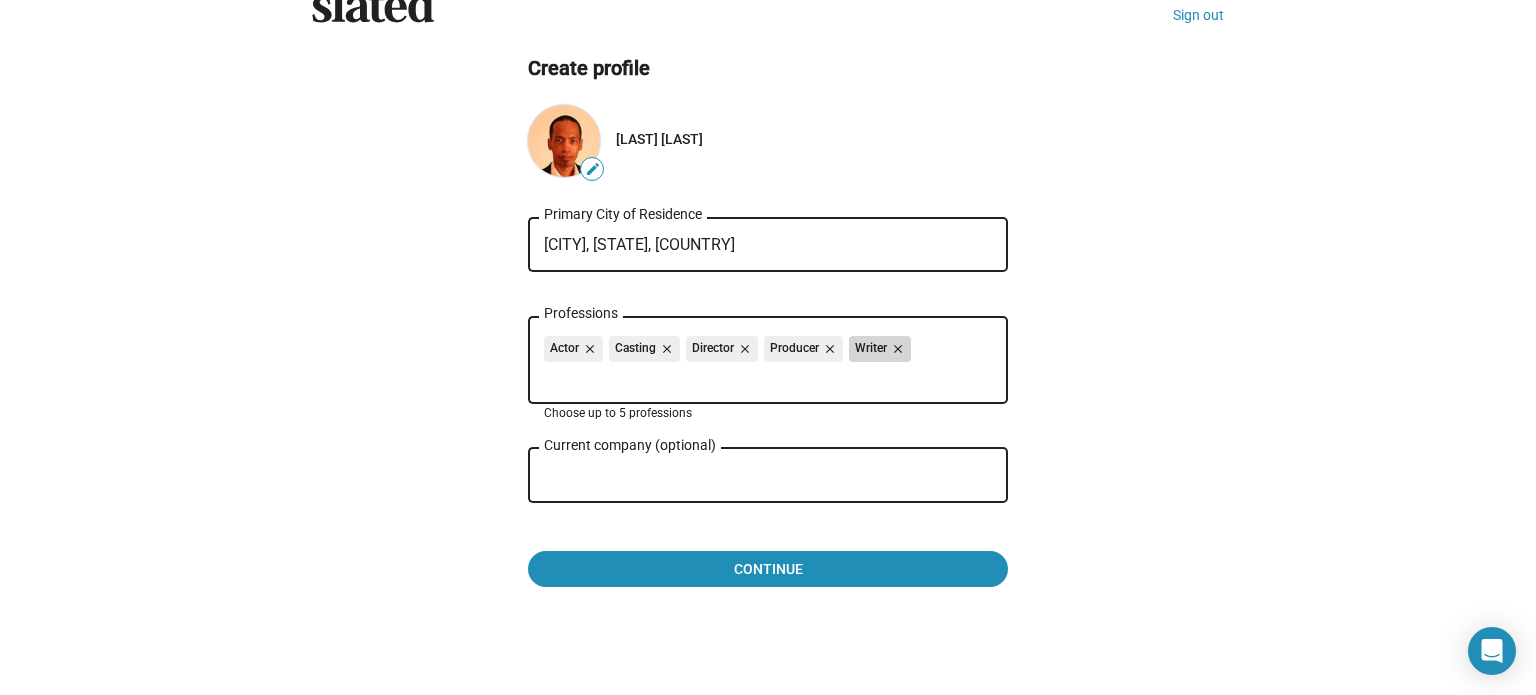 click on "Writer close" at bounding box center (880, 349) 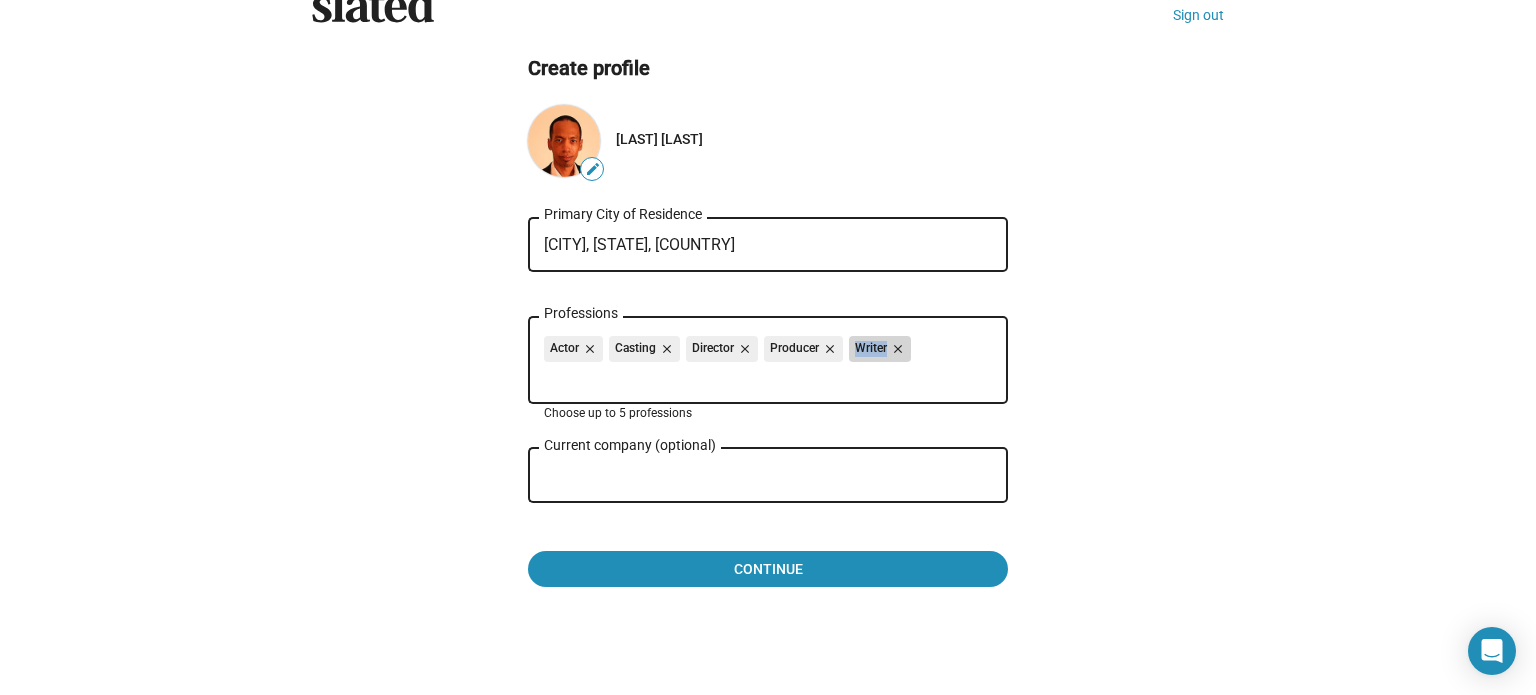 click on "Writer close" at bounding box center [880, 349] 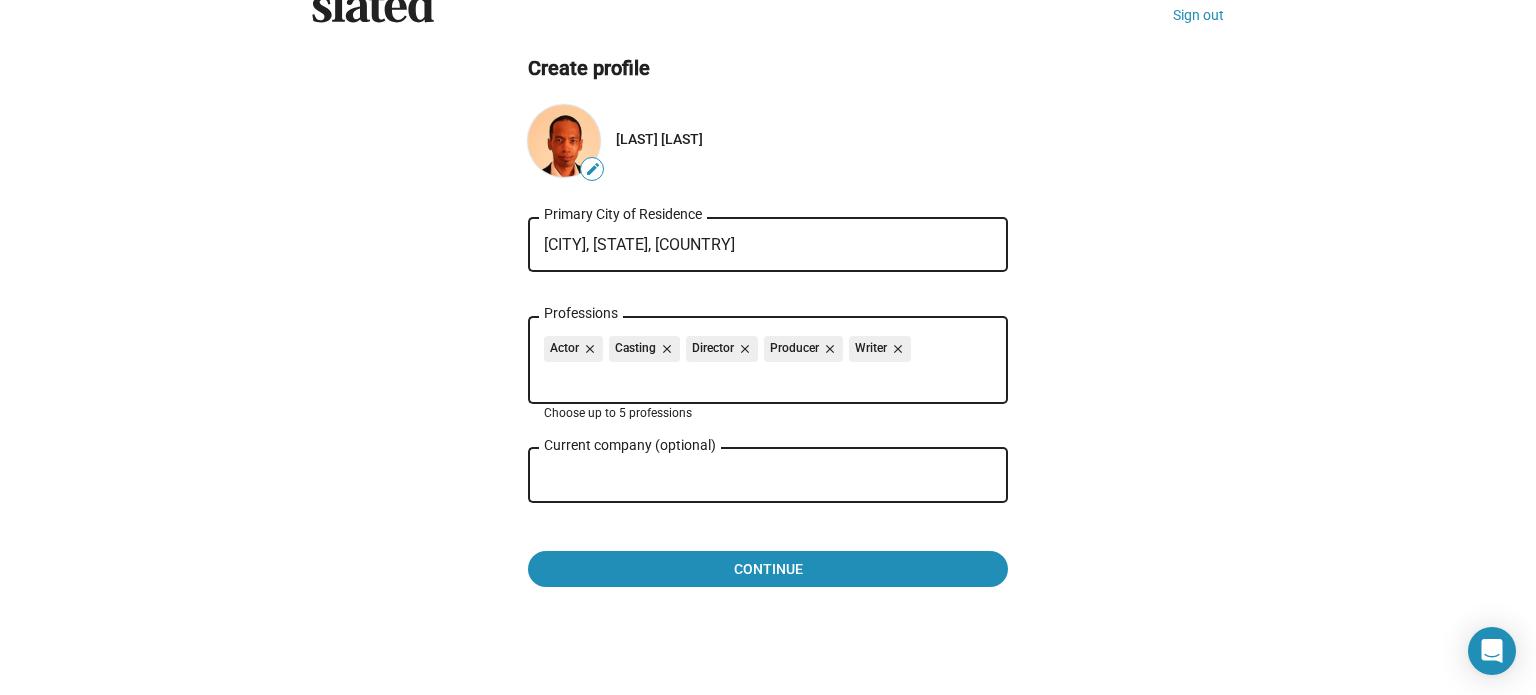 click on "Director close" at bounding box center (722, 349) 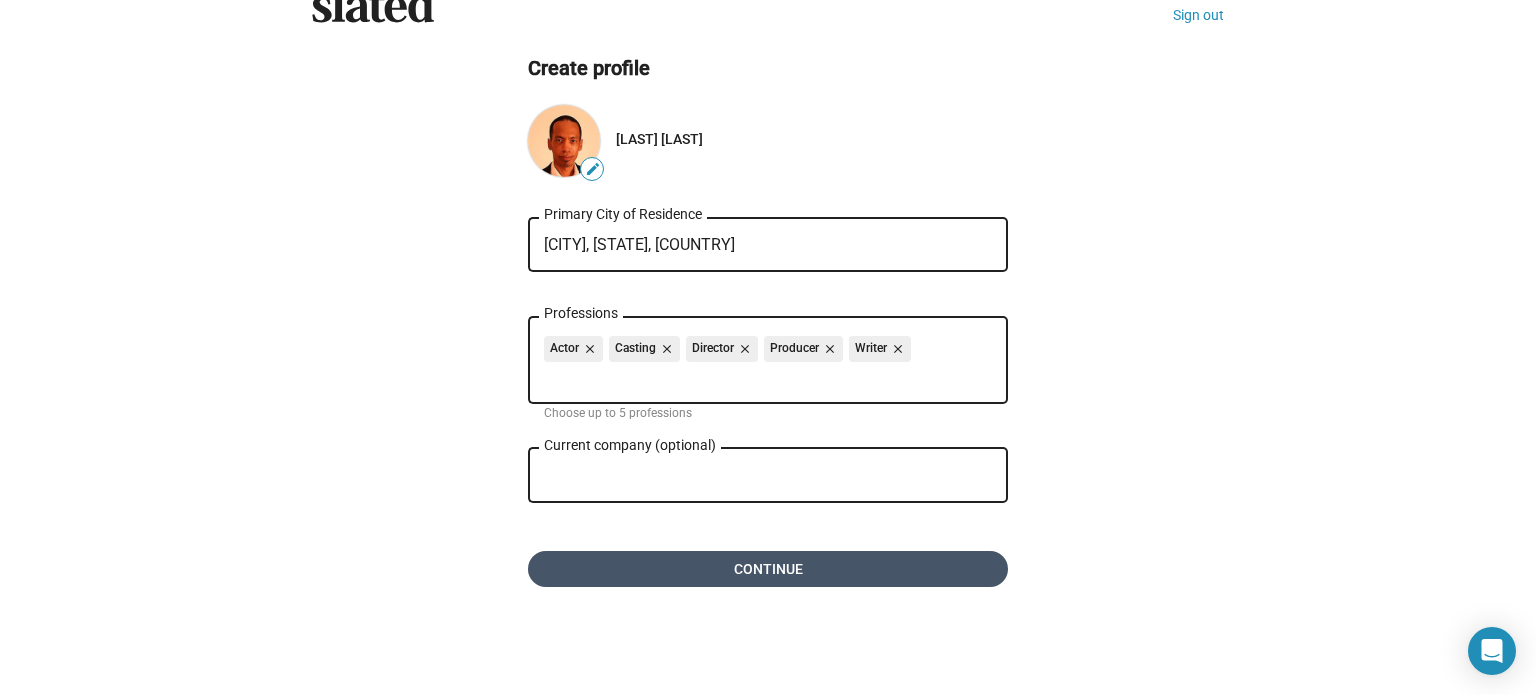 click on "Continue" 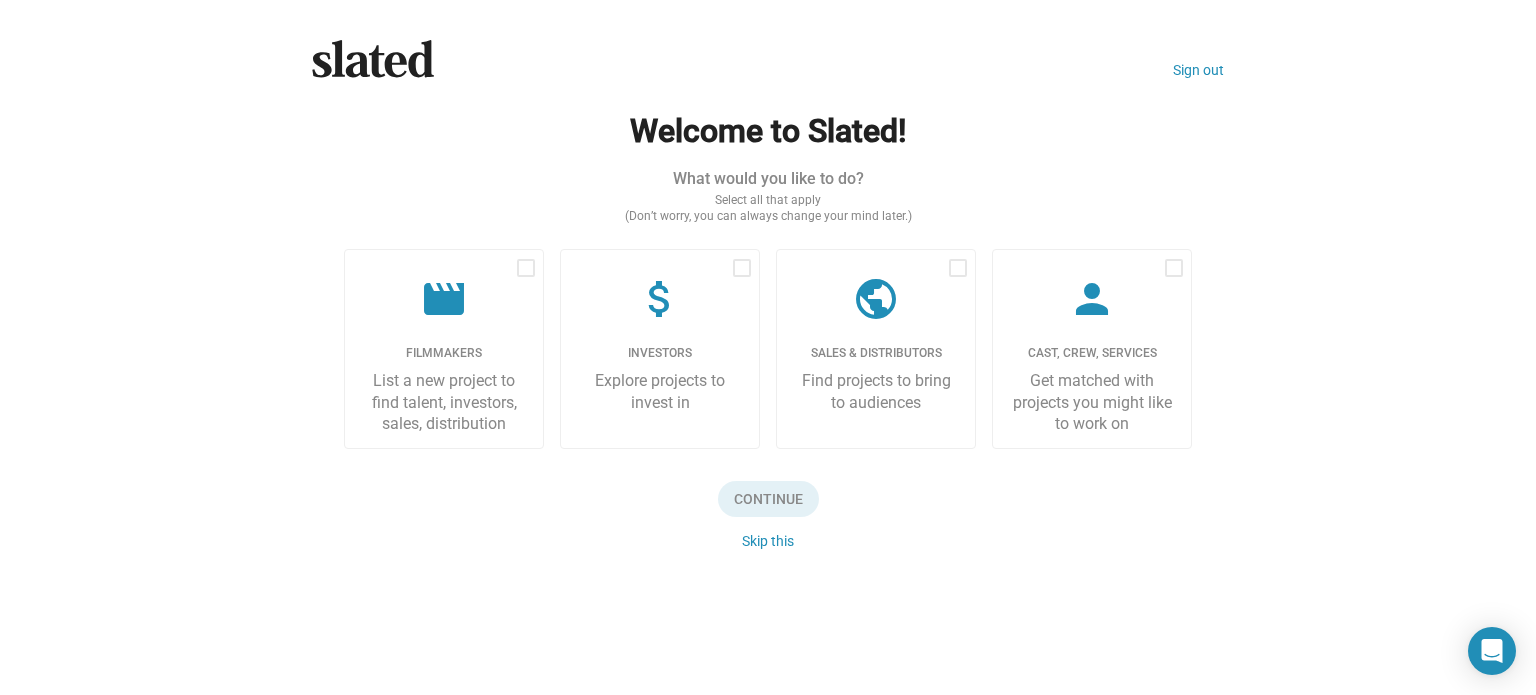 scroll, scrollTop: 0, scrollLeft: 0, axis: both 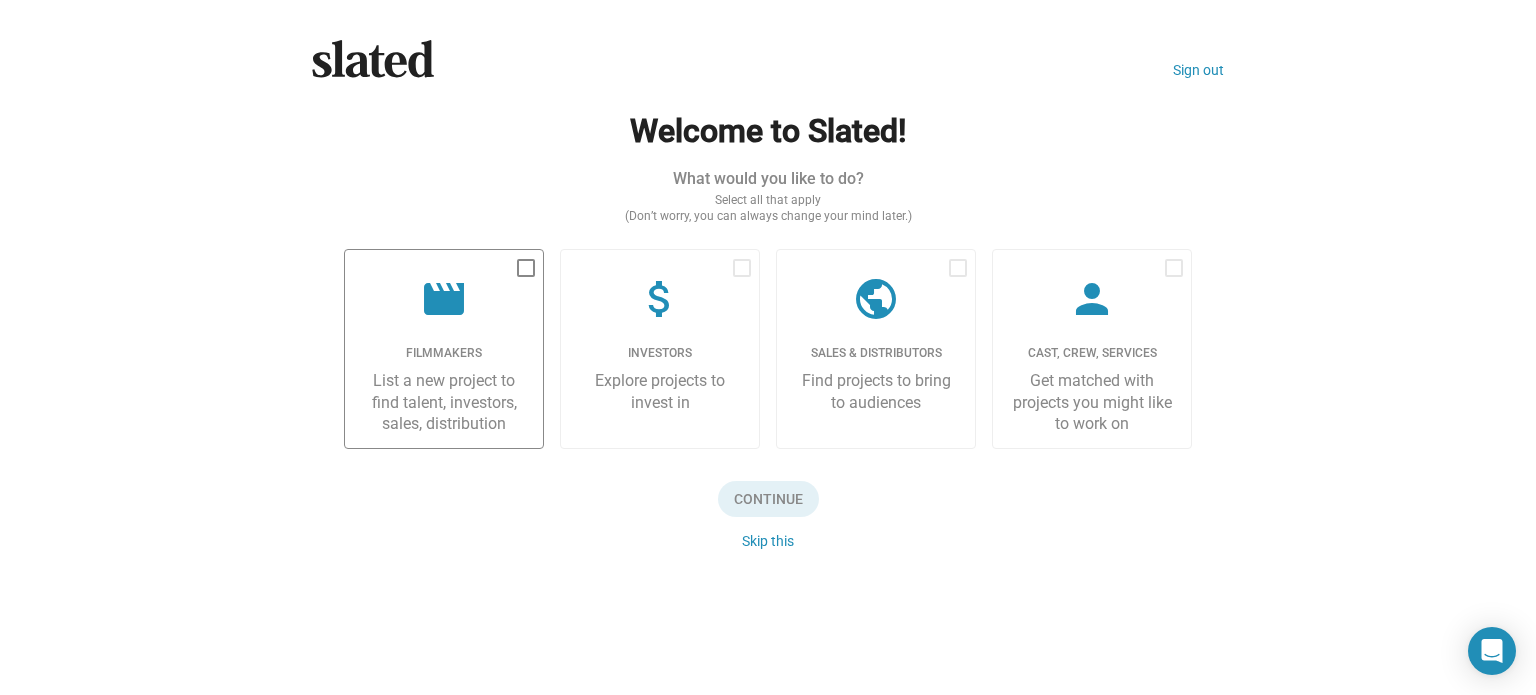click at bounding box center (526, 268) 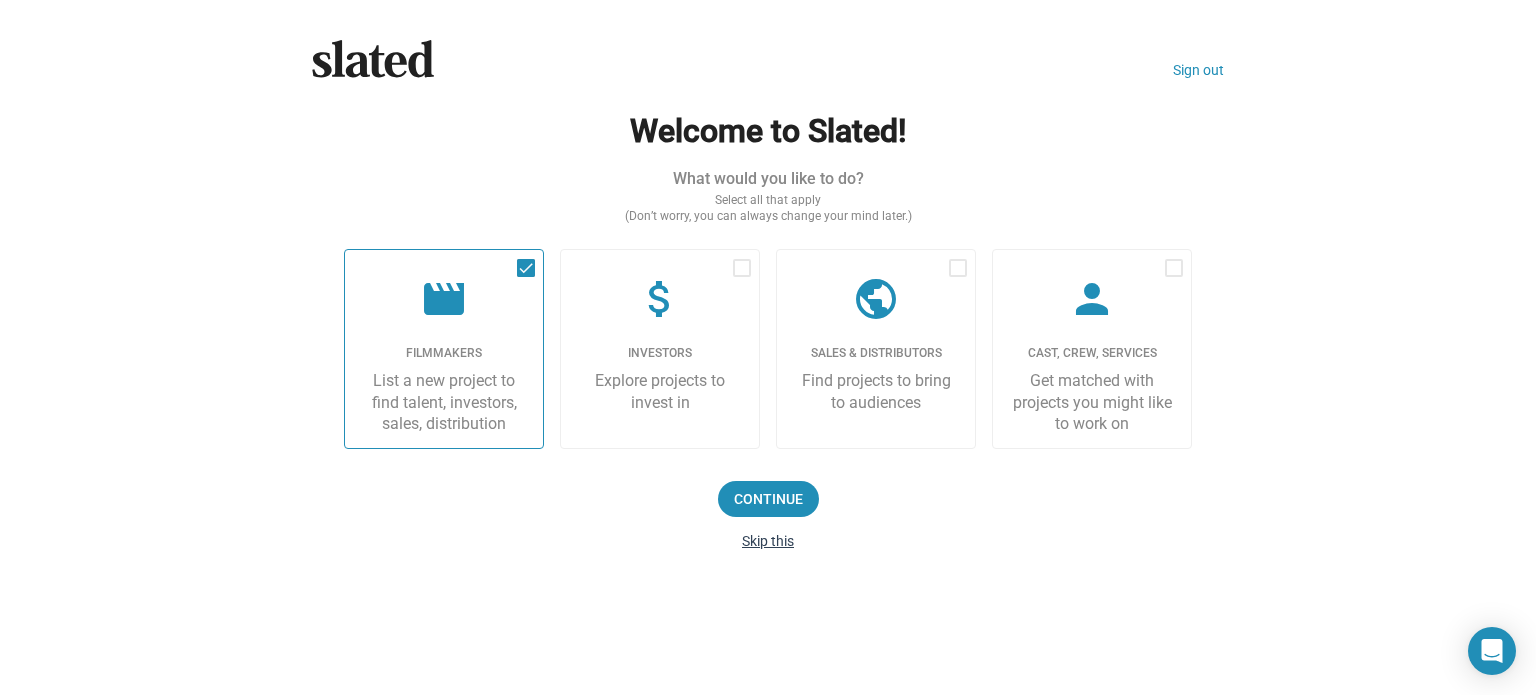 click on "Skip this" 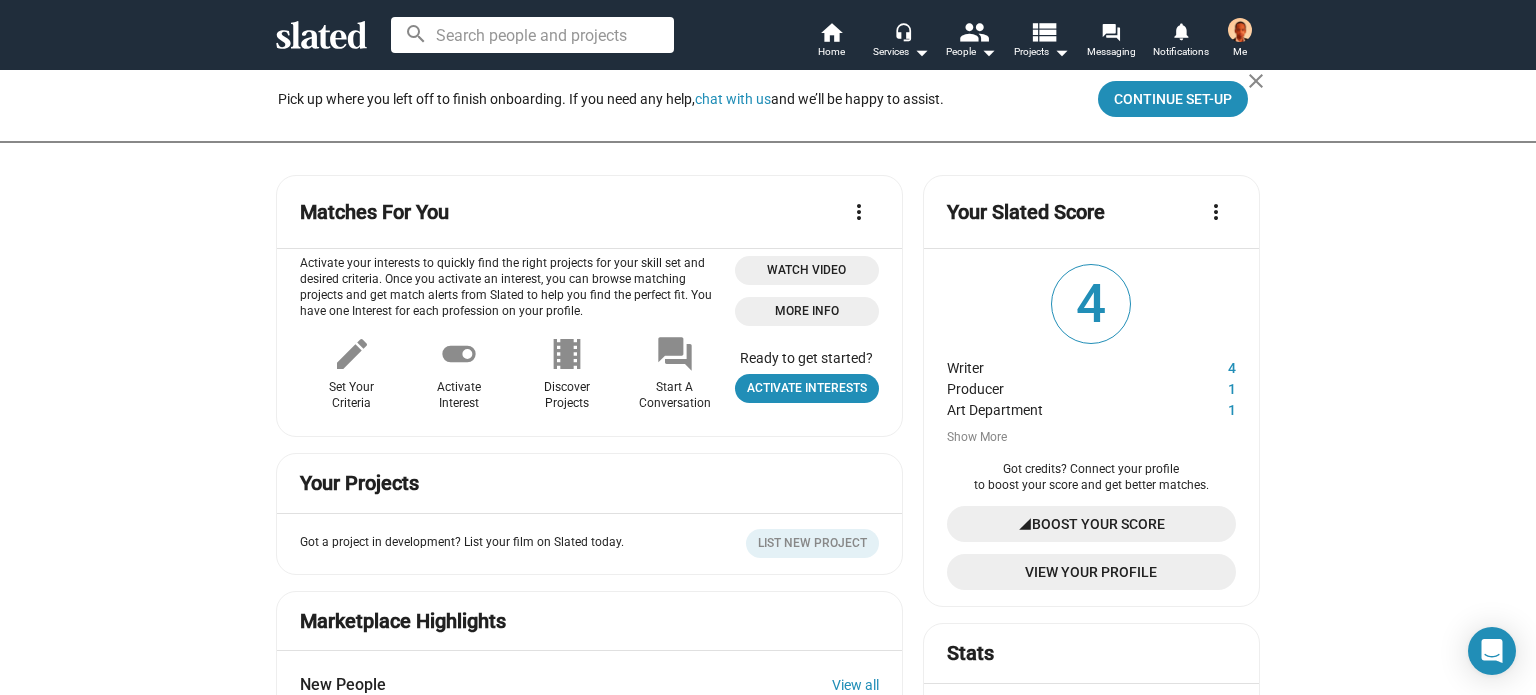 scroll, scrollTop: 200, scrollLeft: 0, axis: vertical 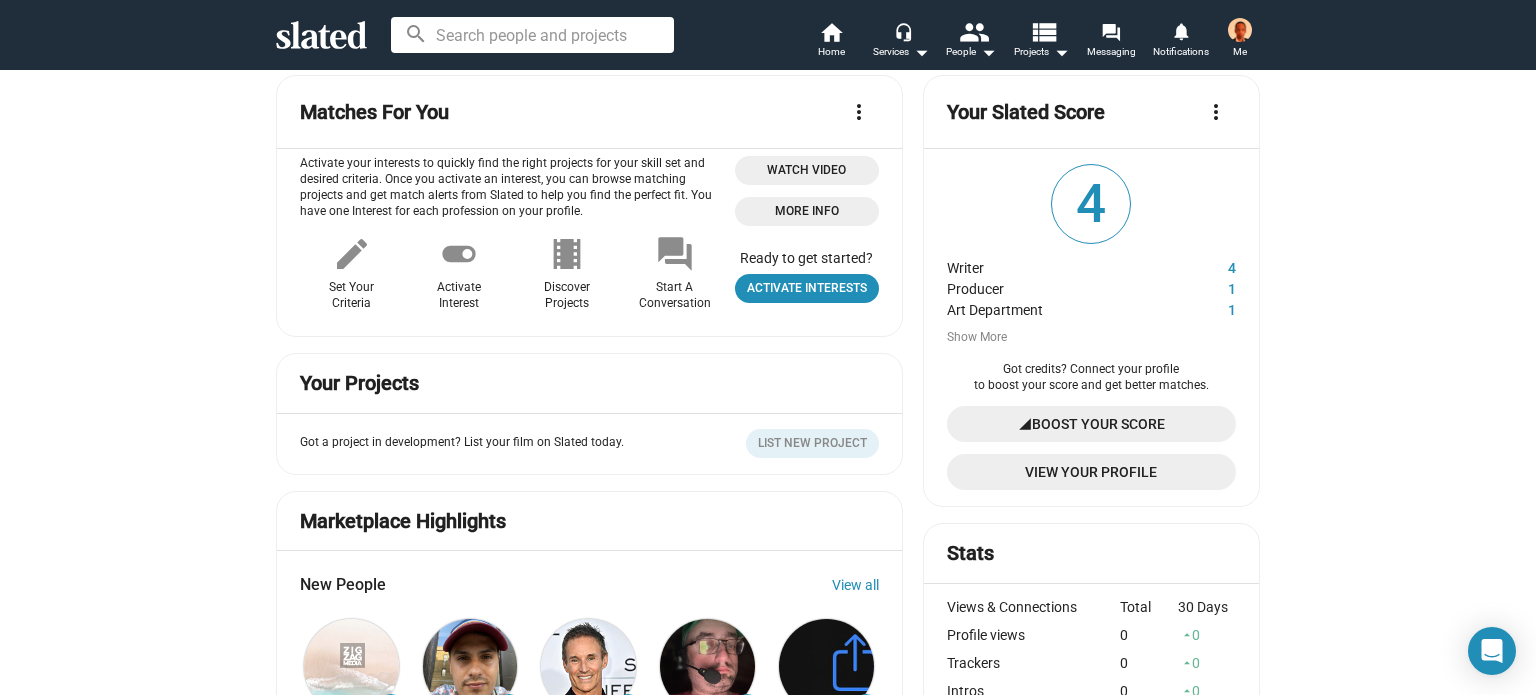 click on "Show More" 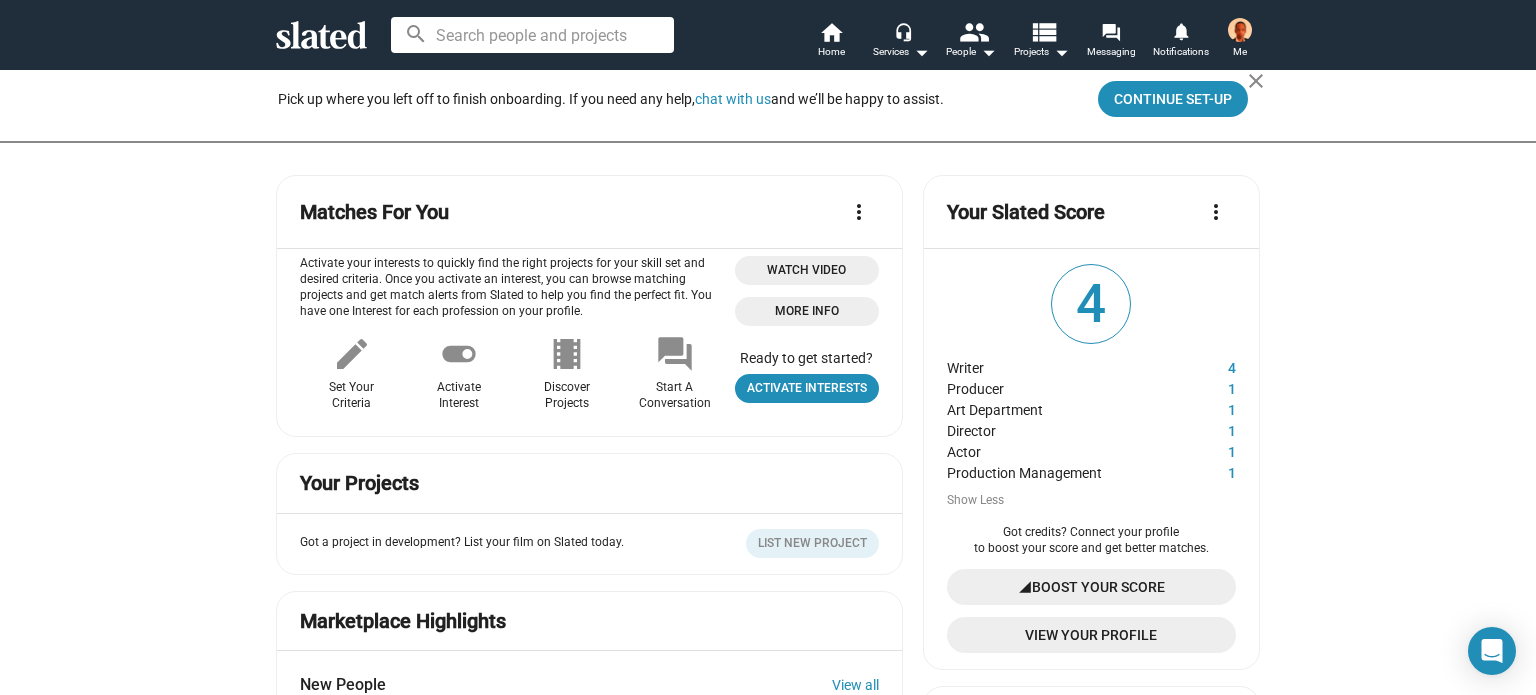 scroll, scrollTop: 0, scrollLeft: 0, axis: both 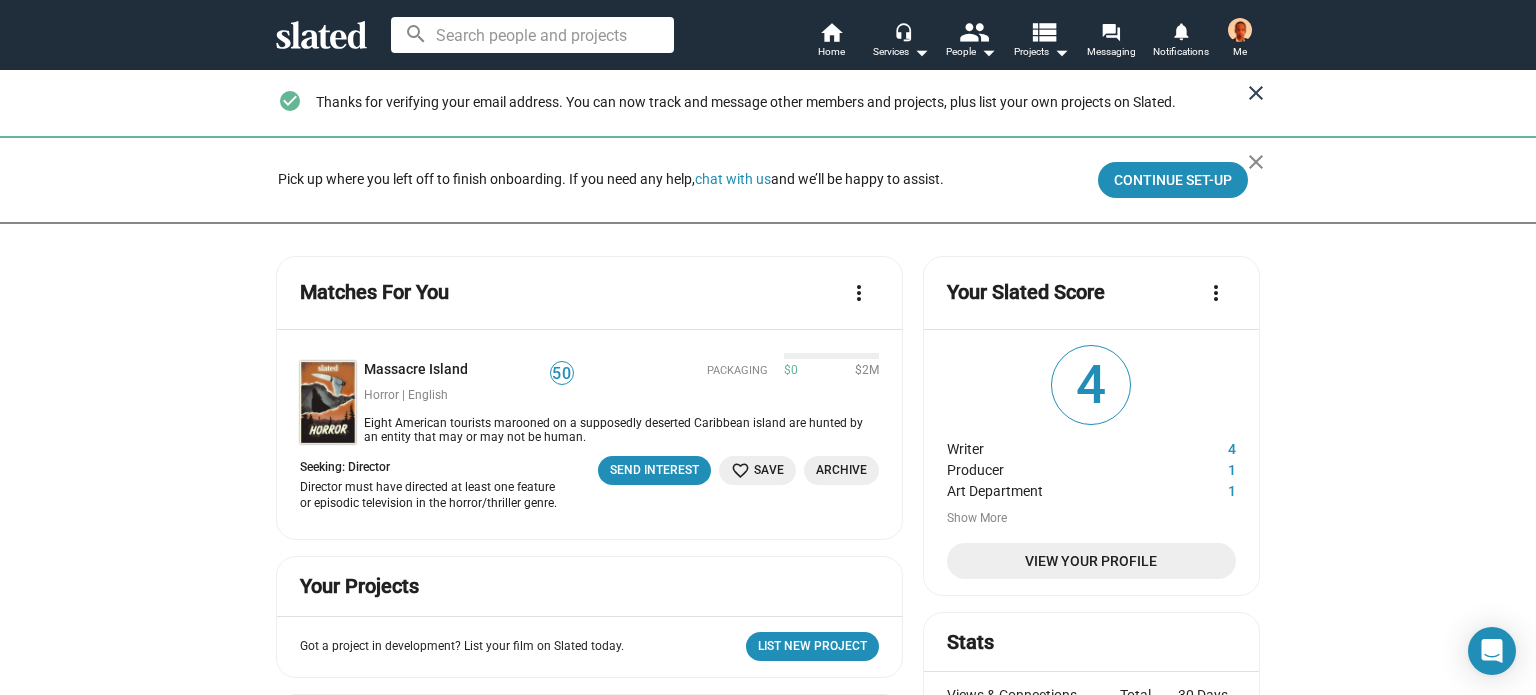 click on "close" 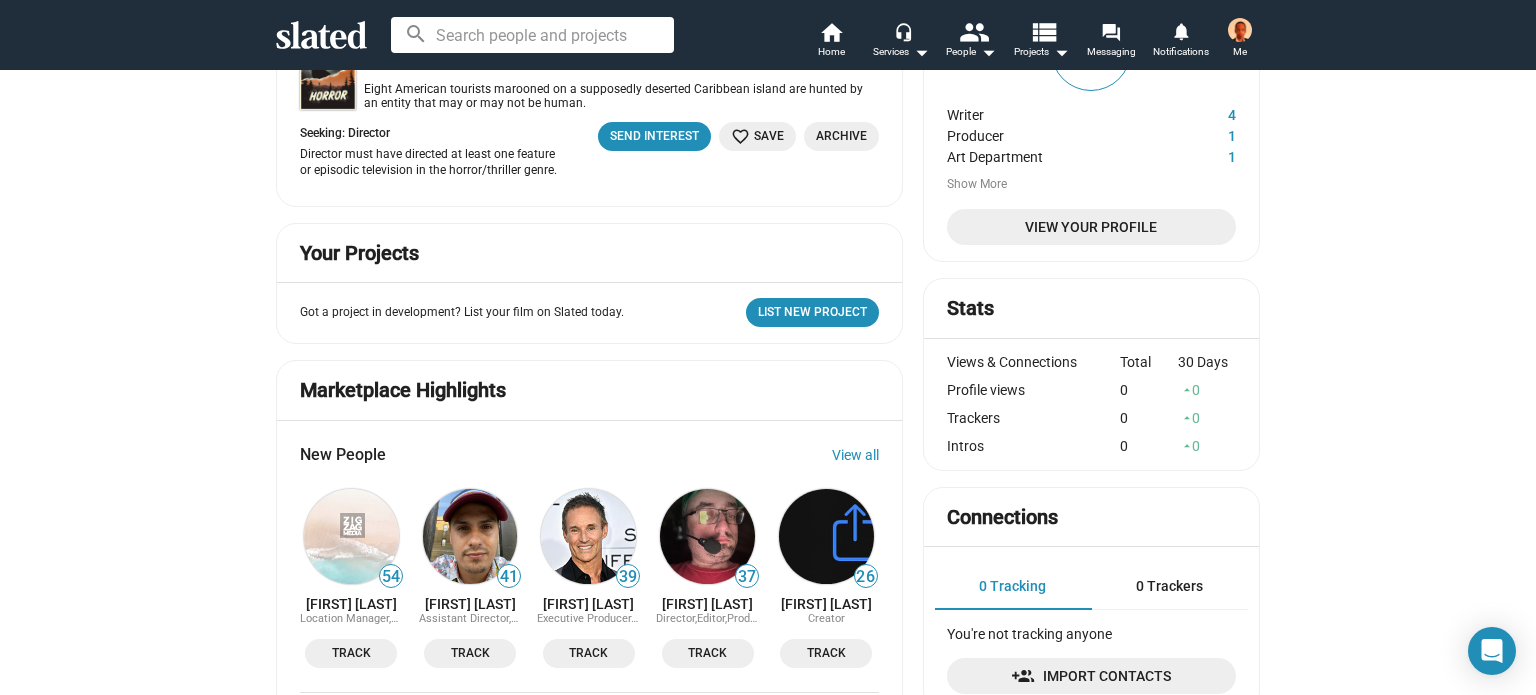scroll, scrollTop: 300, scrollLeft: 0, axis: vertical 